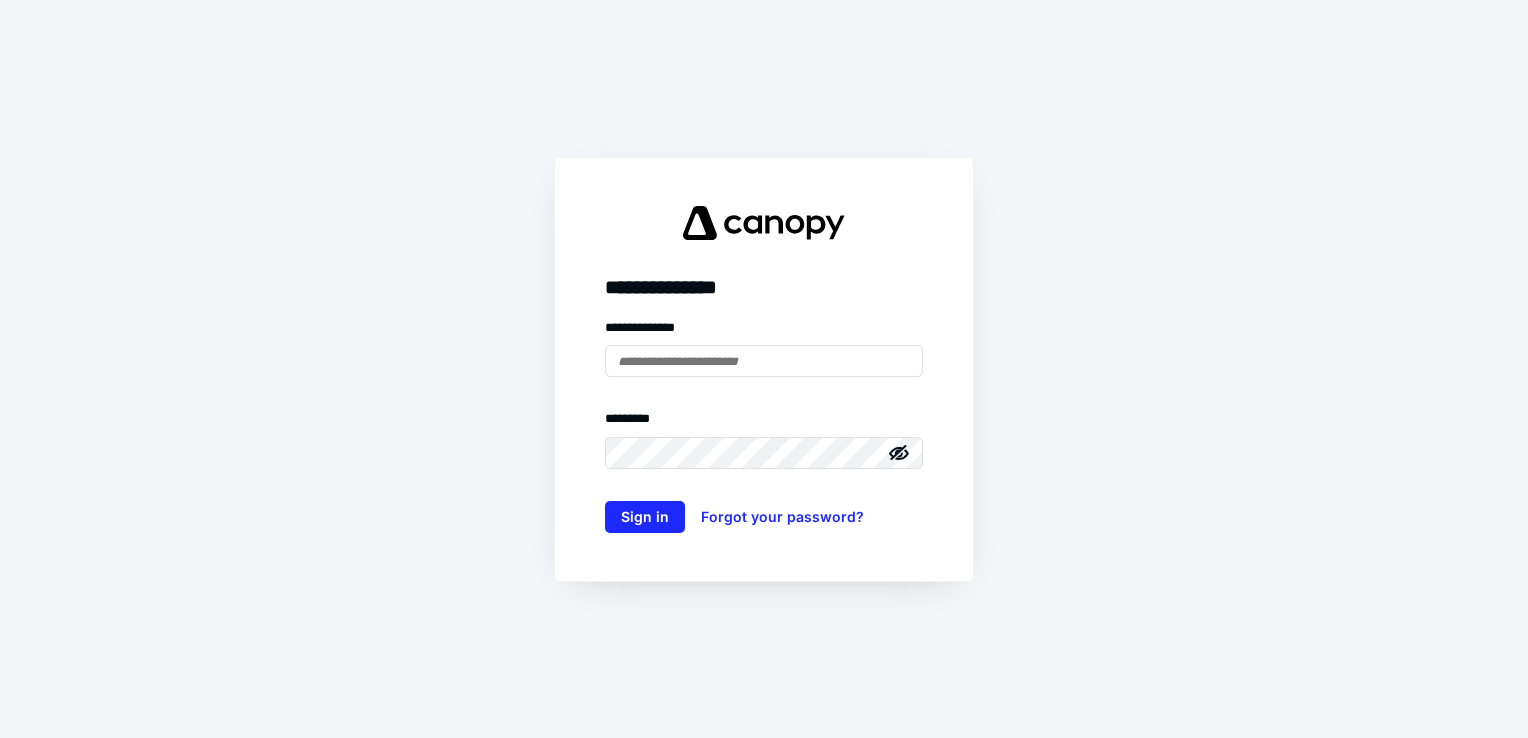 scroll, scrollTop: 0, scrollLeft: 0, axis: both 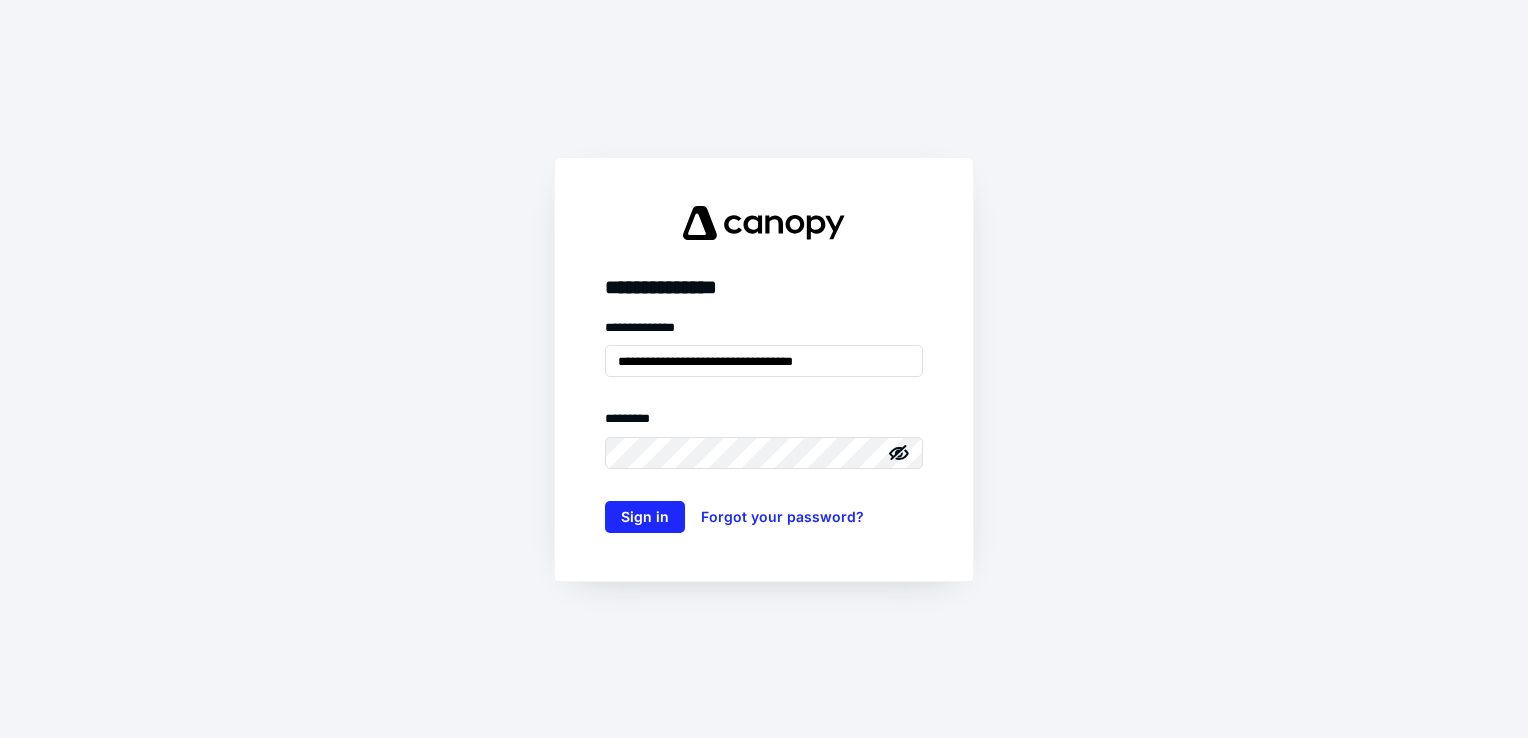 click on "**********" at bounding box center [764, 369] 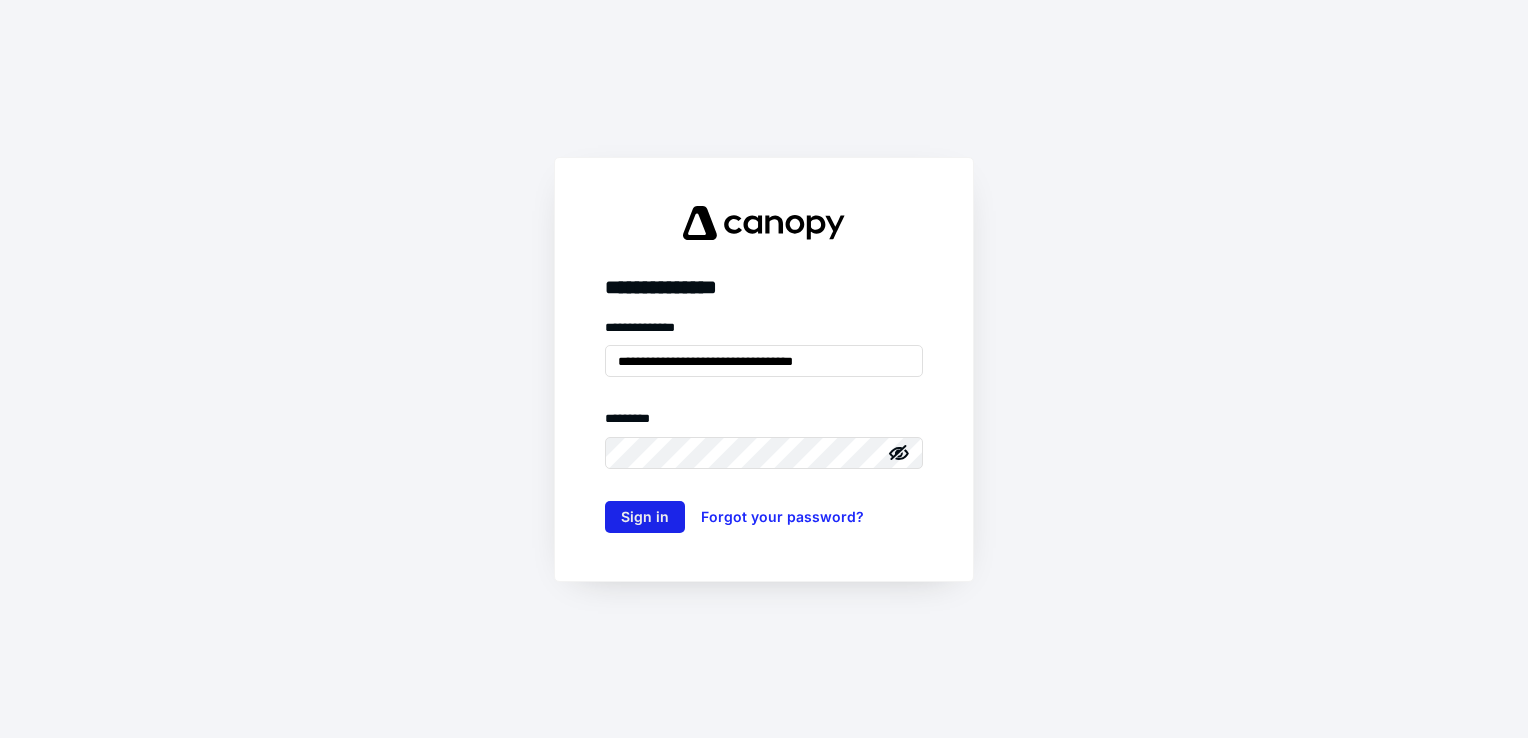 click on "Sign in" at bounding box center (645, 517) 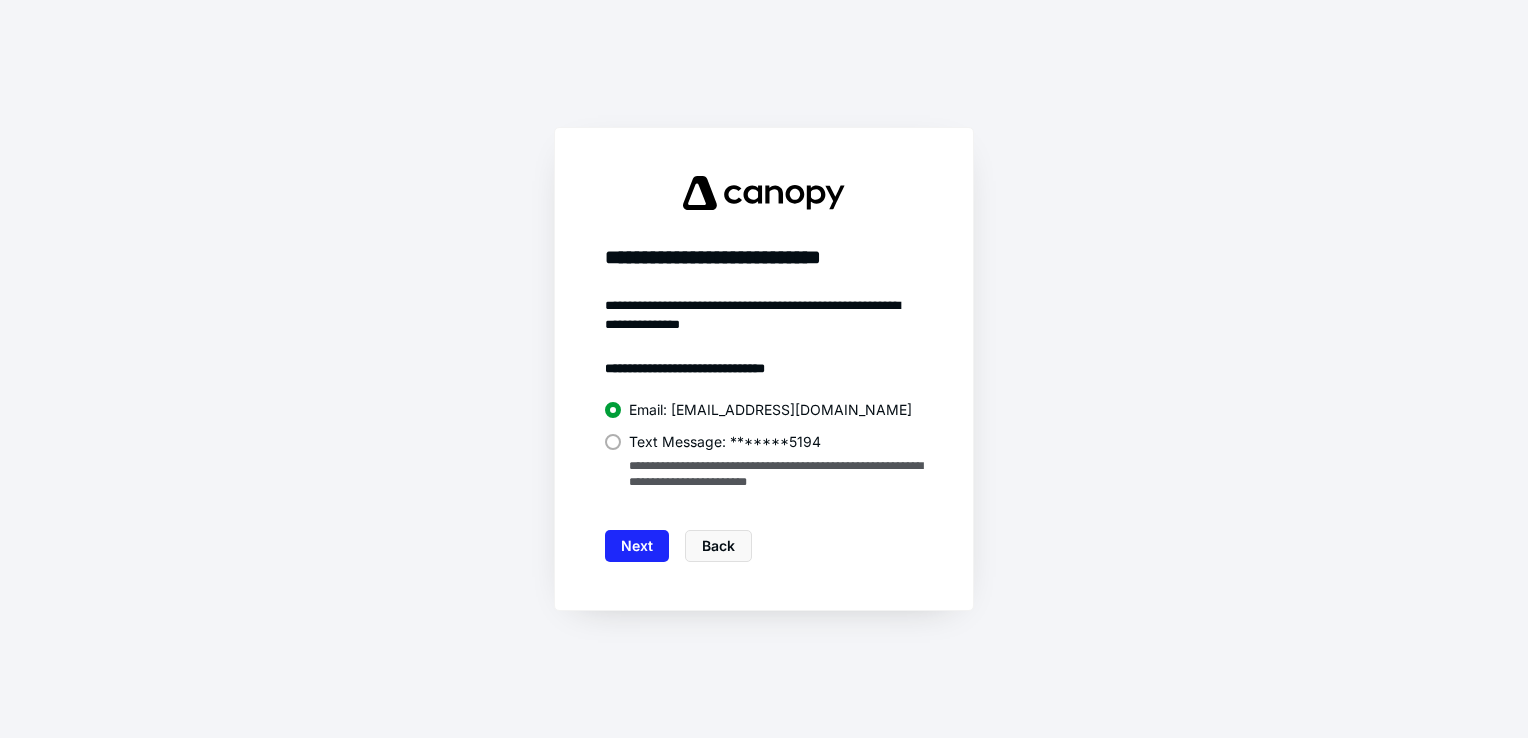 click at bounding box center [613, 442] 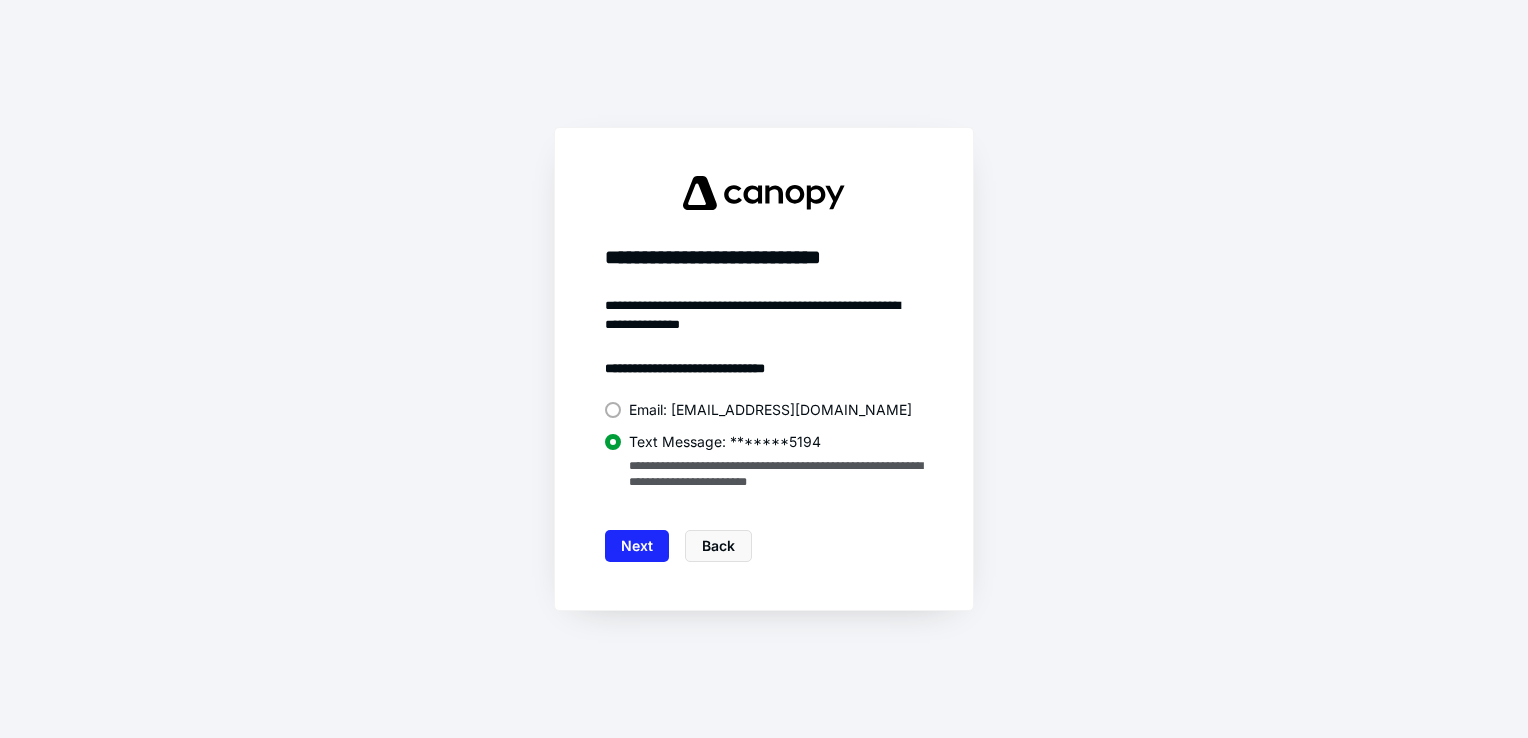 click on "Next" at bounding box center [637, 546] 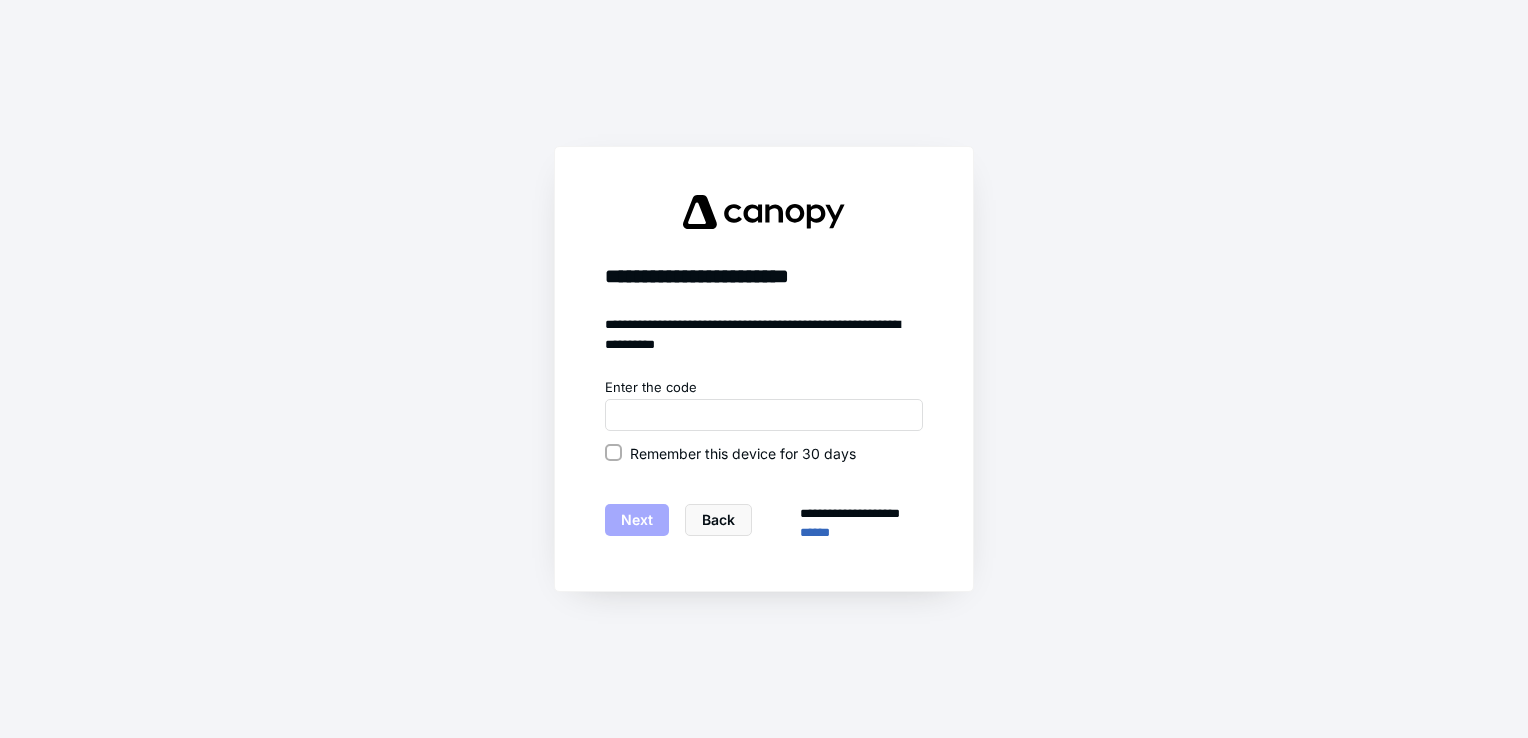 click on "Remember this device for 30 days" at bounding box center (743, 453) 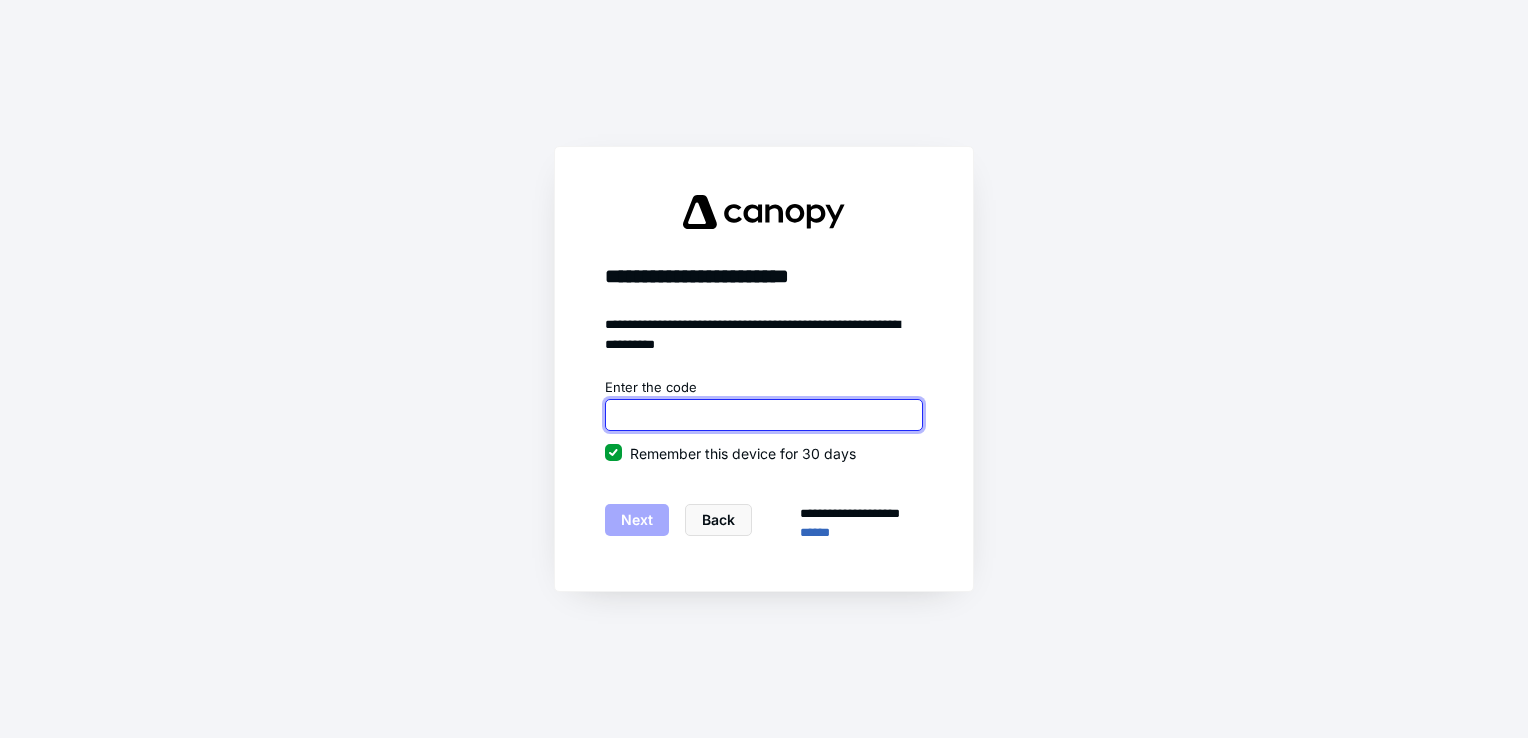 click at bounding box center (764, 415) 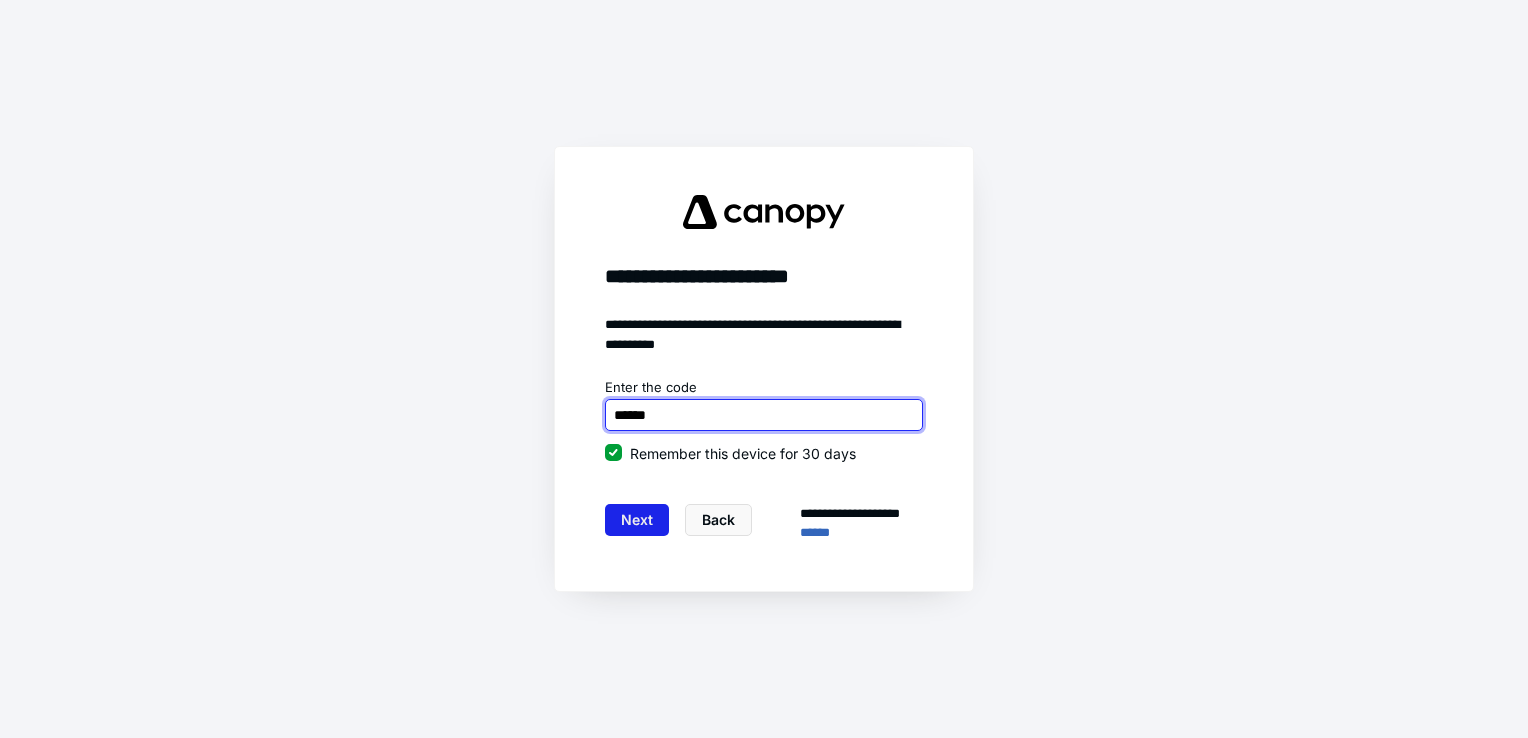 type on "******" 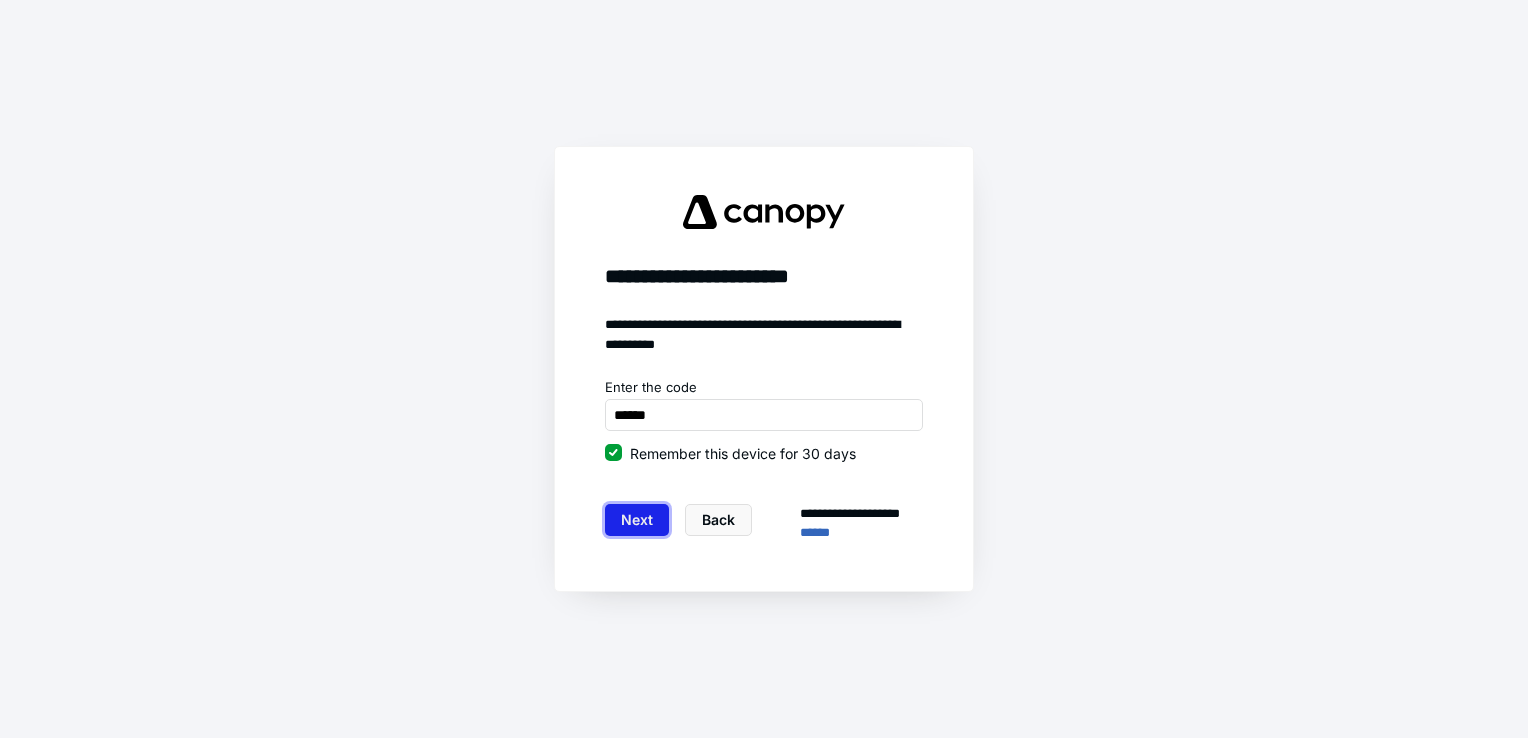 click on "Next" at bounding box center (637, 520) 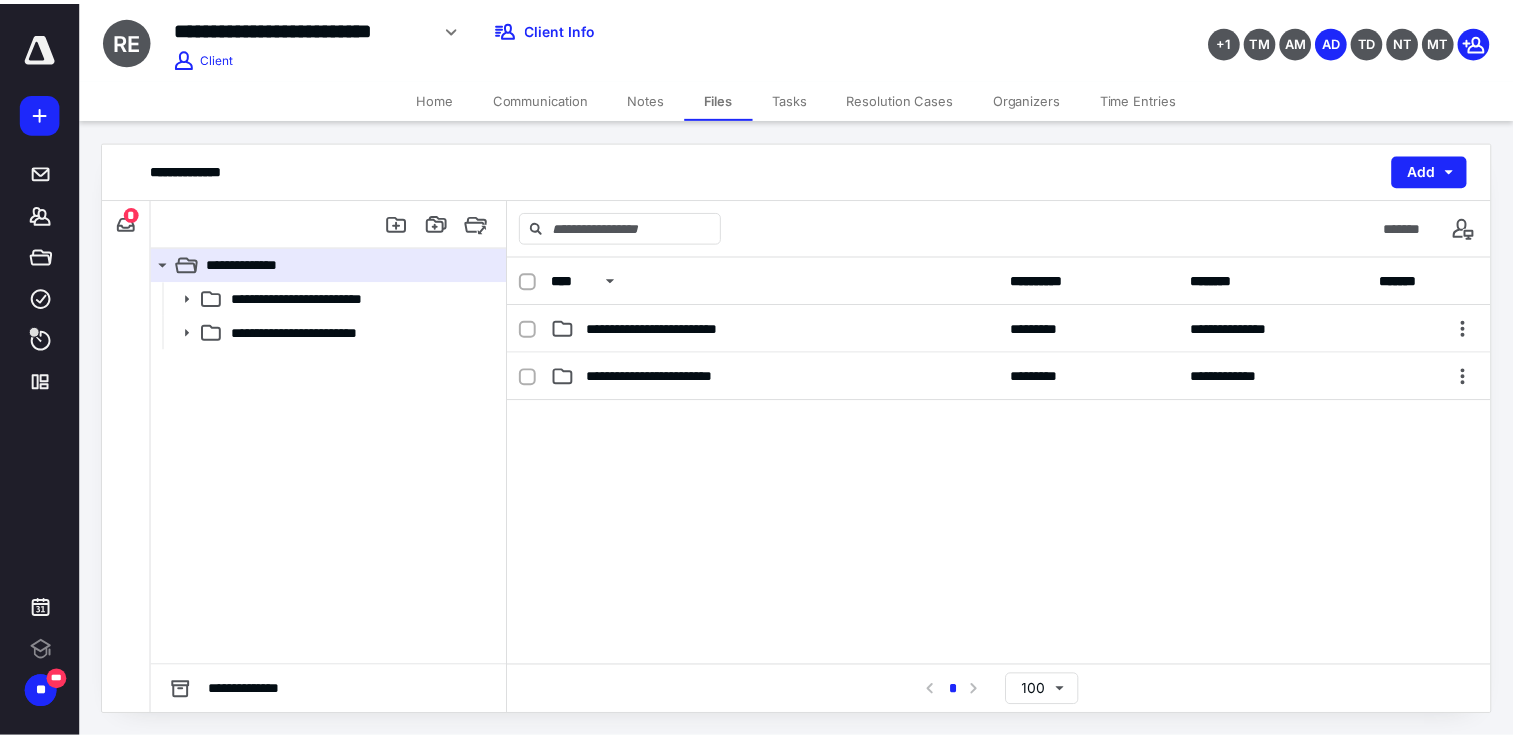 scroll, scrollTop: 0, scrollLeft: 0, axis: both 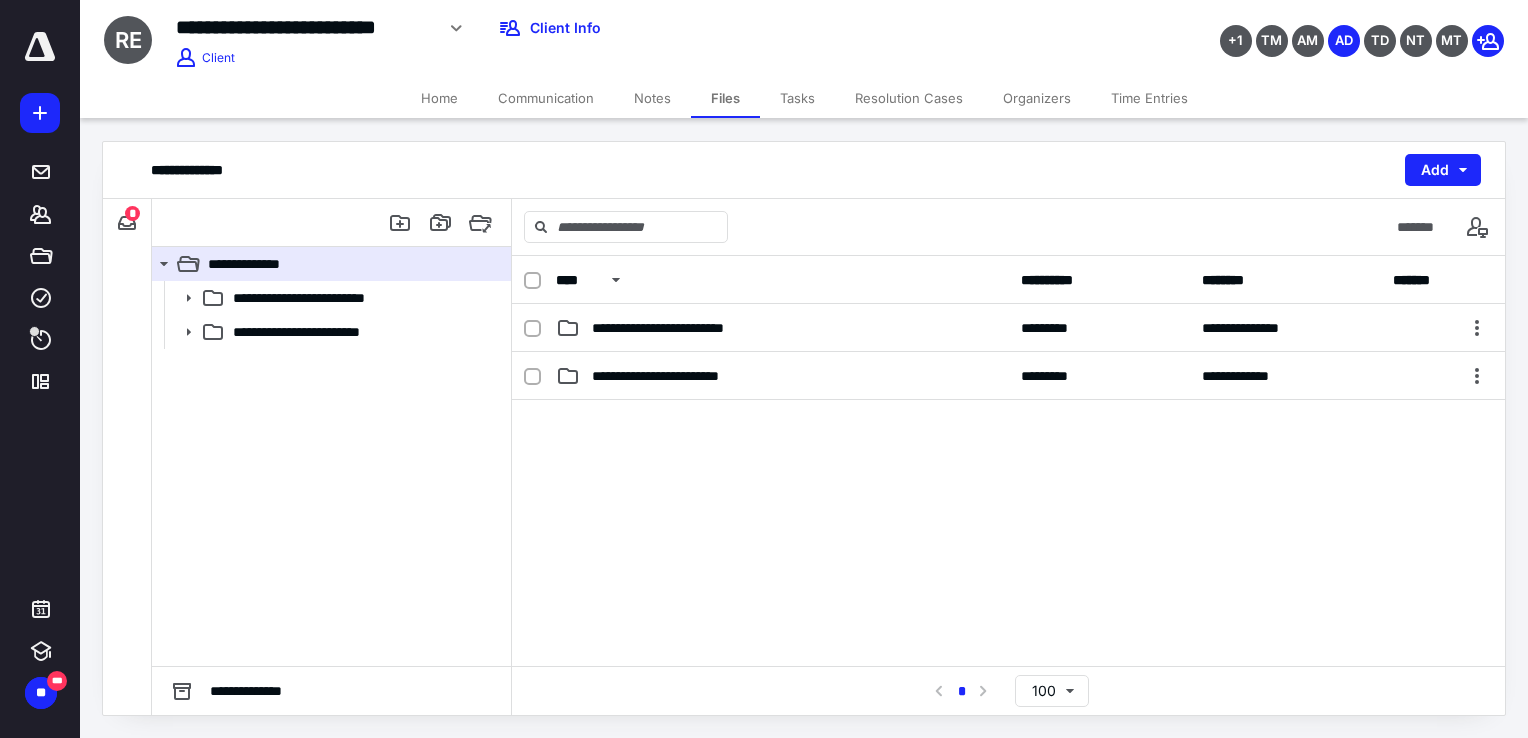 click at bounding box center [1008, 550] 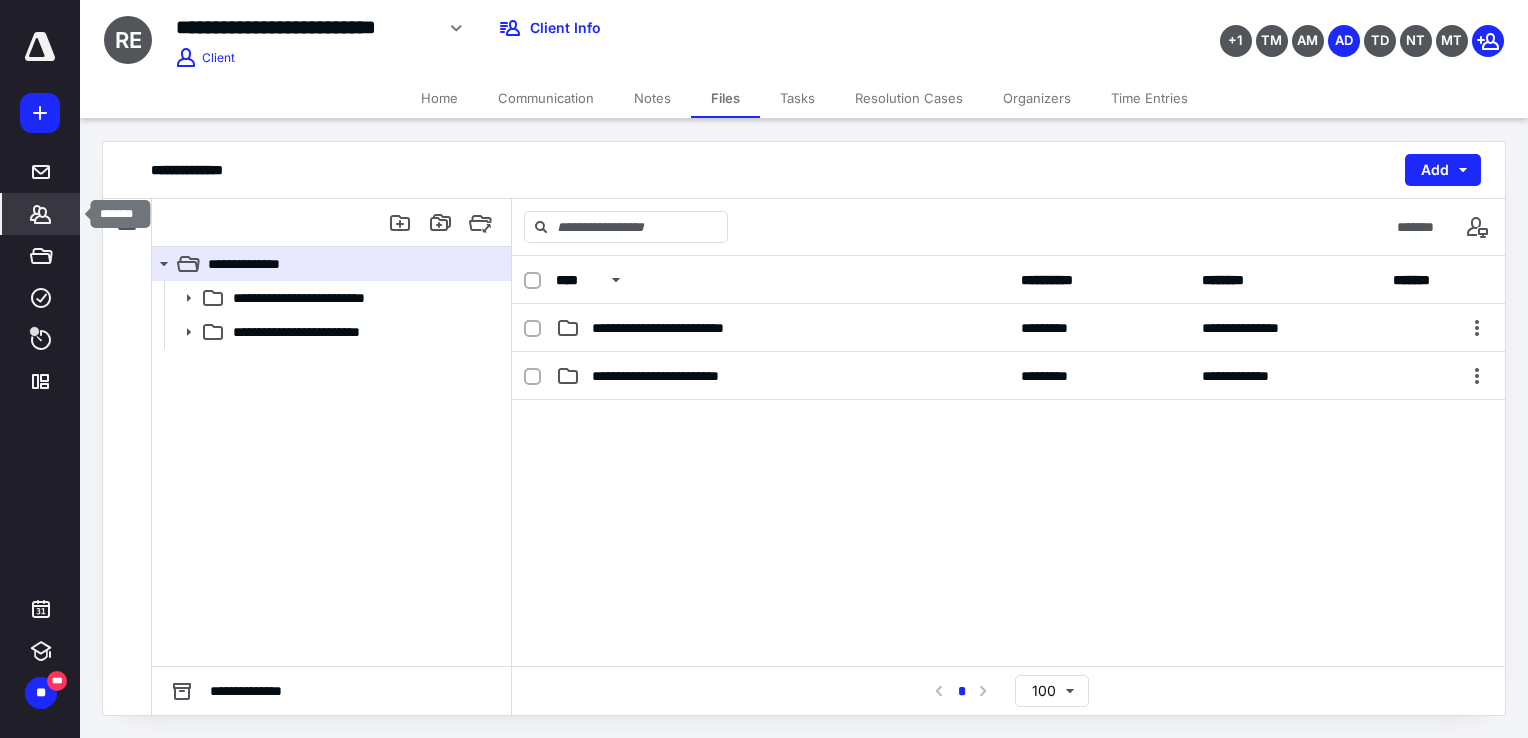 click 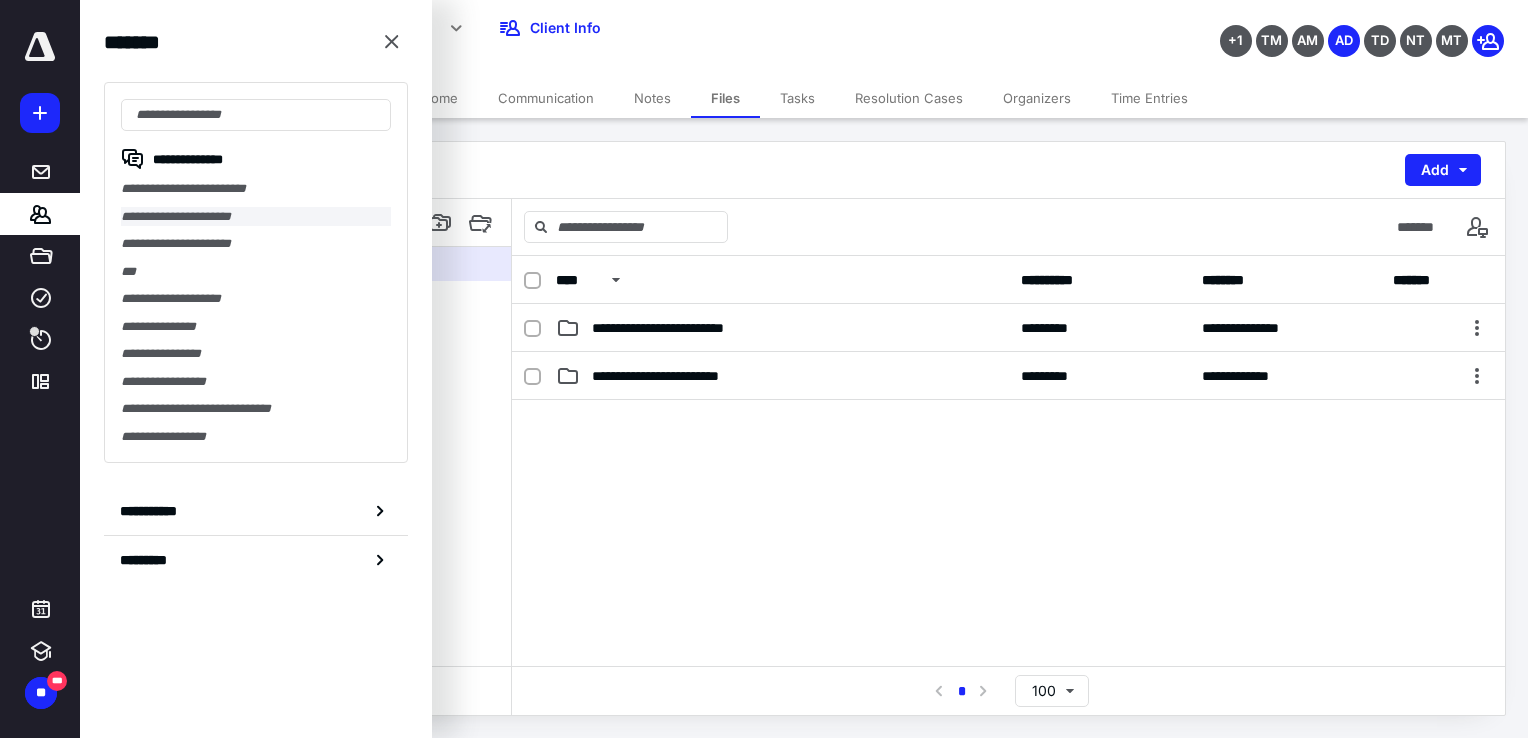 click on "**********" at bounding box center (256, 217) 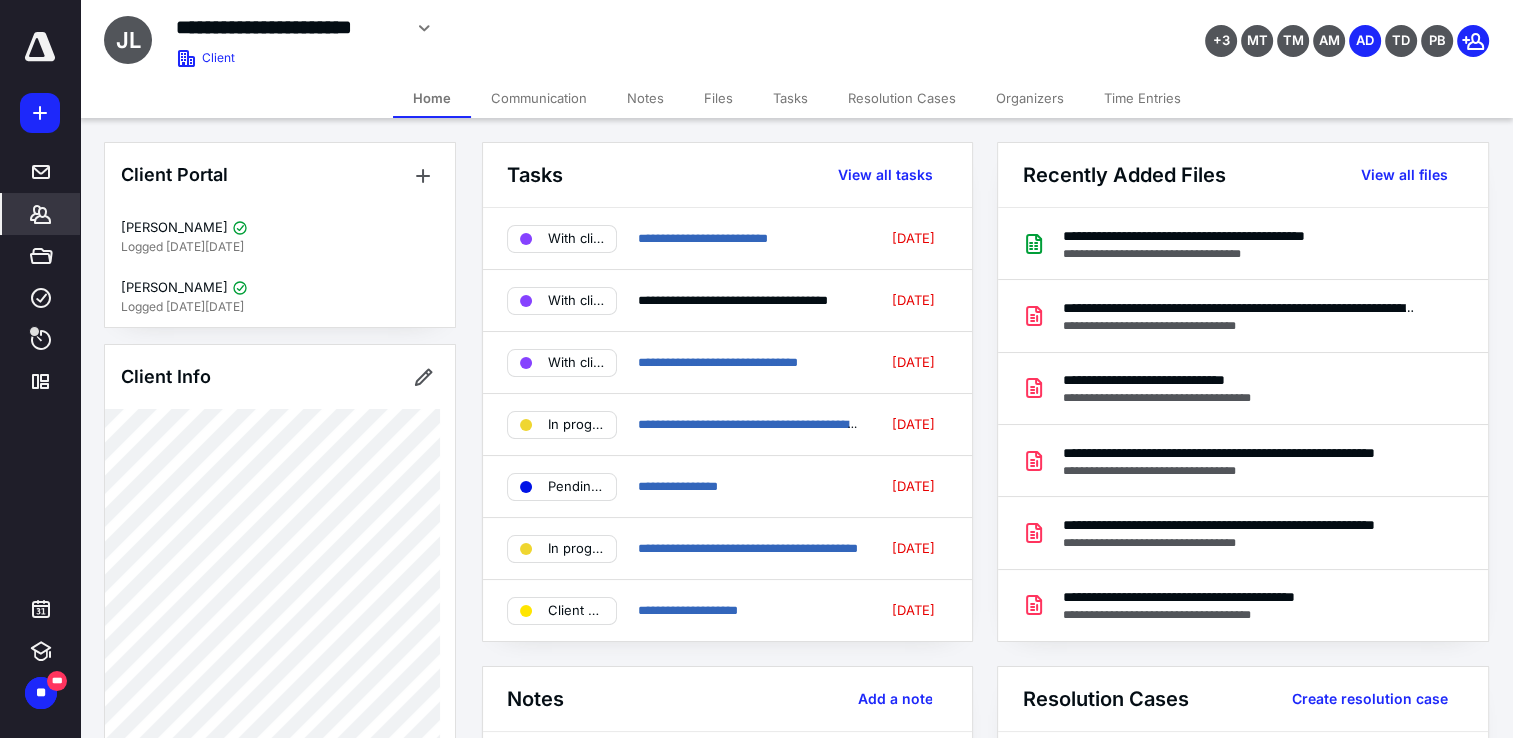 click on "Tasks" at bounding box center (790, 98) 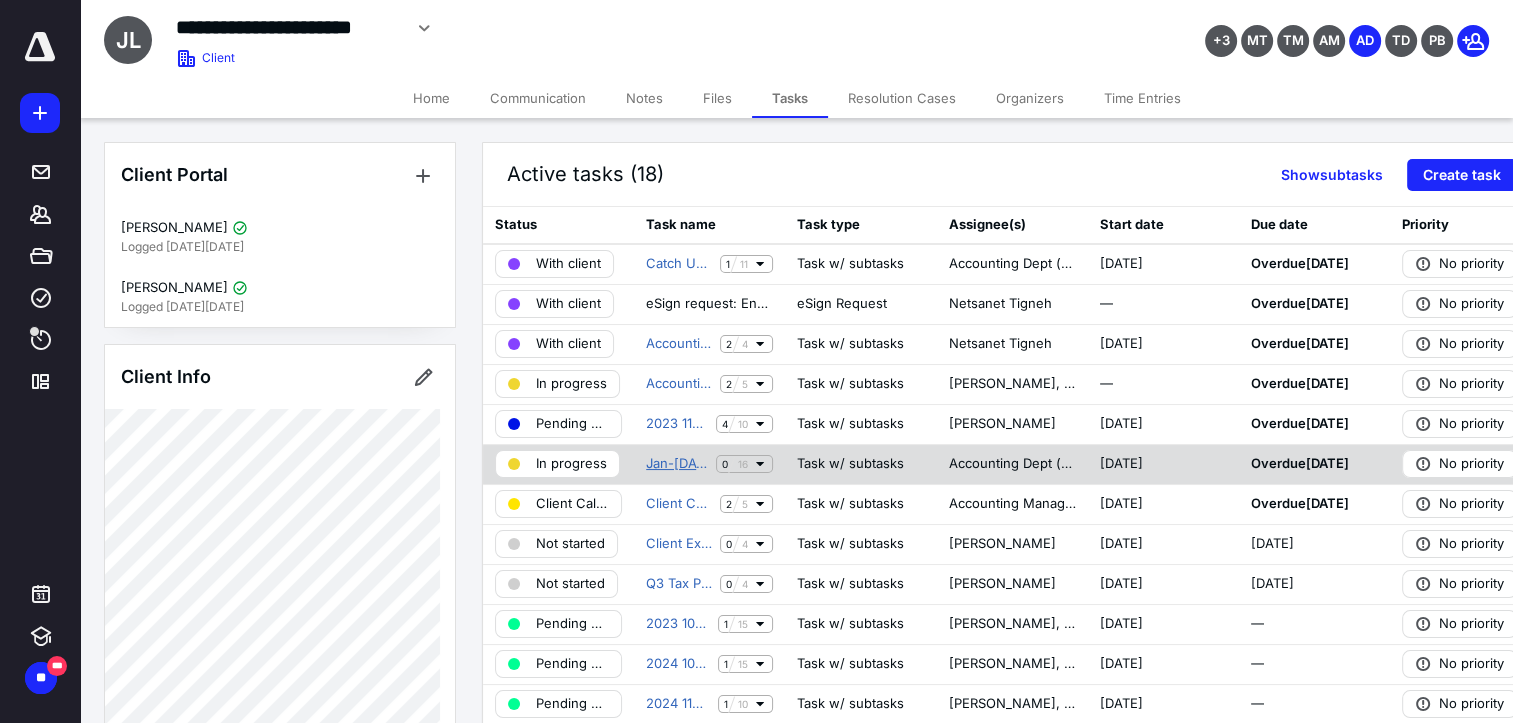 click on "Jan-[DATE] Monthly Financial Statement Close" at bounding box center [677, 464] 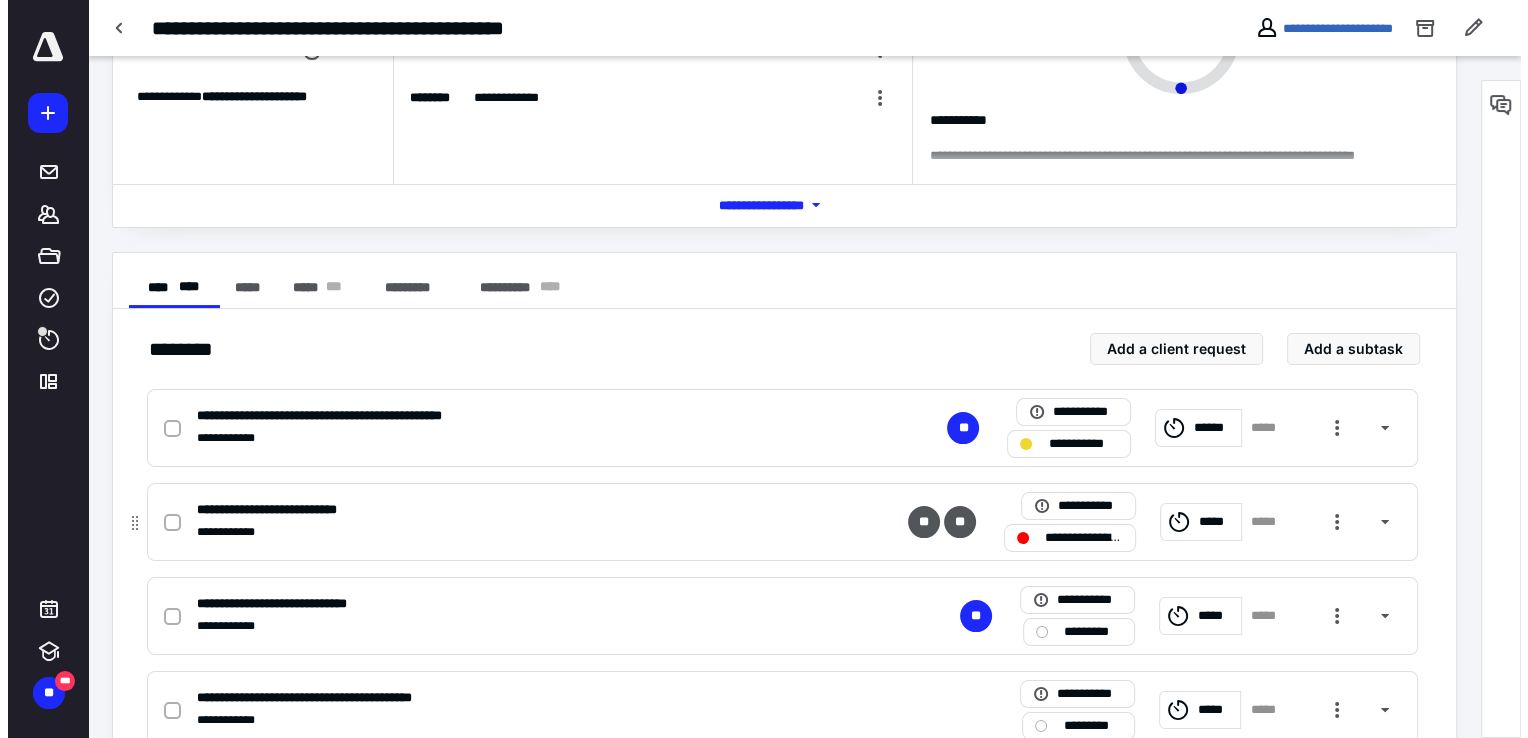 scroll, scrollTop: 200, scrollLeft: 0, axis: vertical 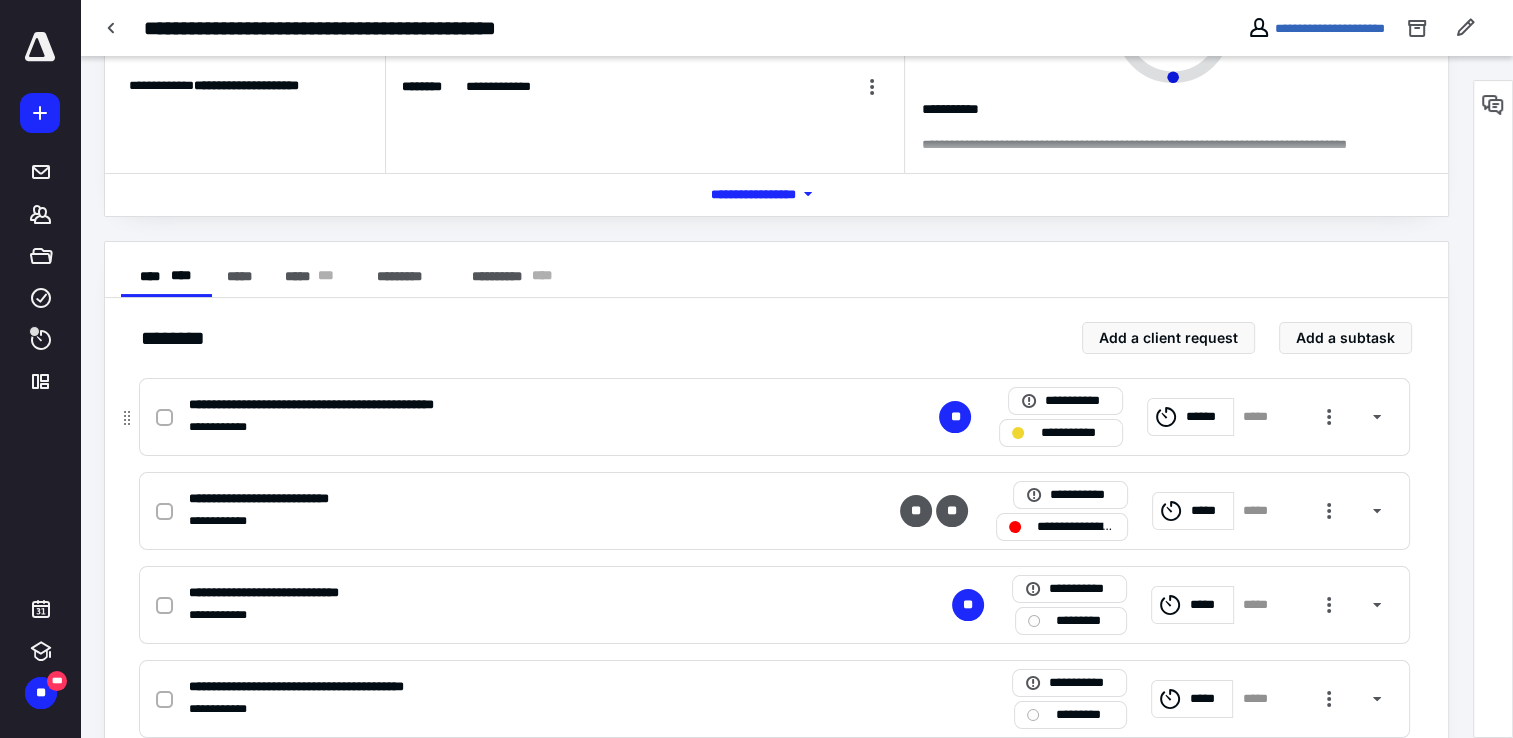 click on "******" at bounding box center [1206, 417] 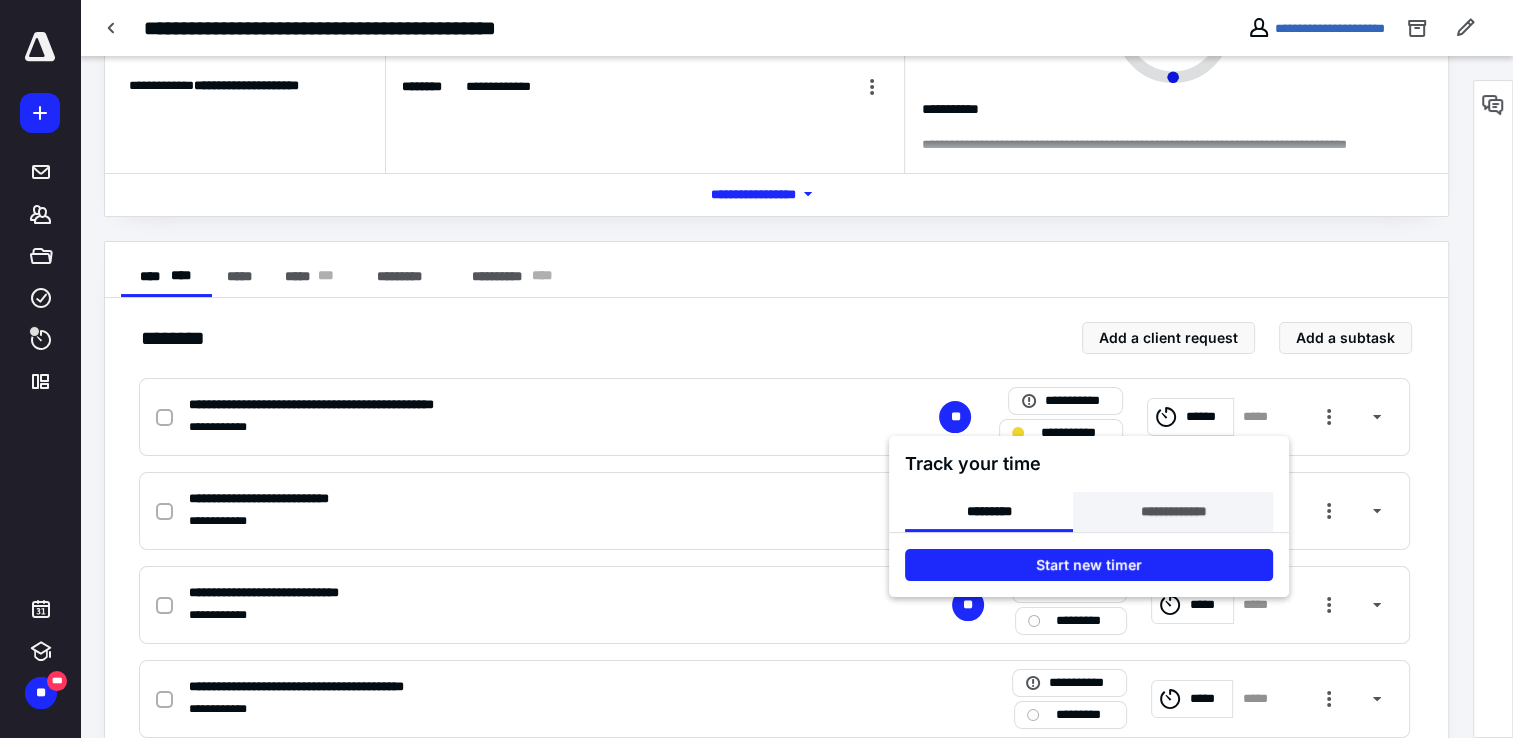 click on "**********" at bounding box center (1172, 512) 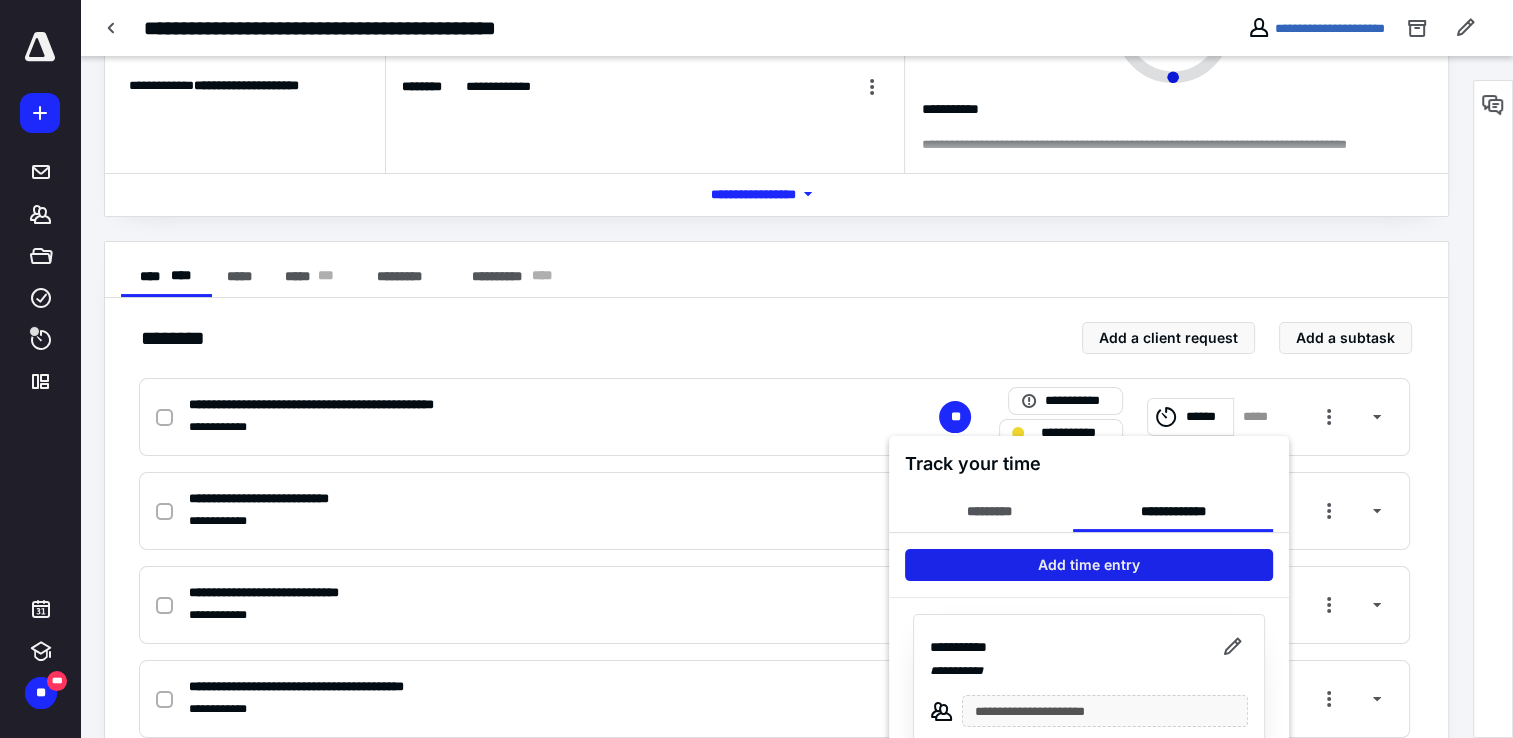 click on "Add time entry" at bounding box center (1089, 565) 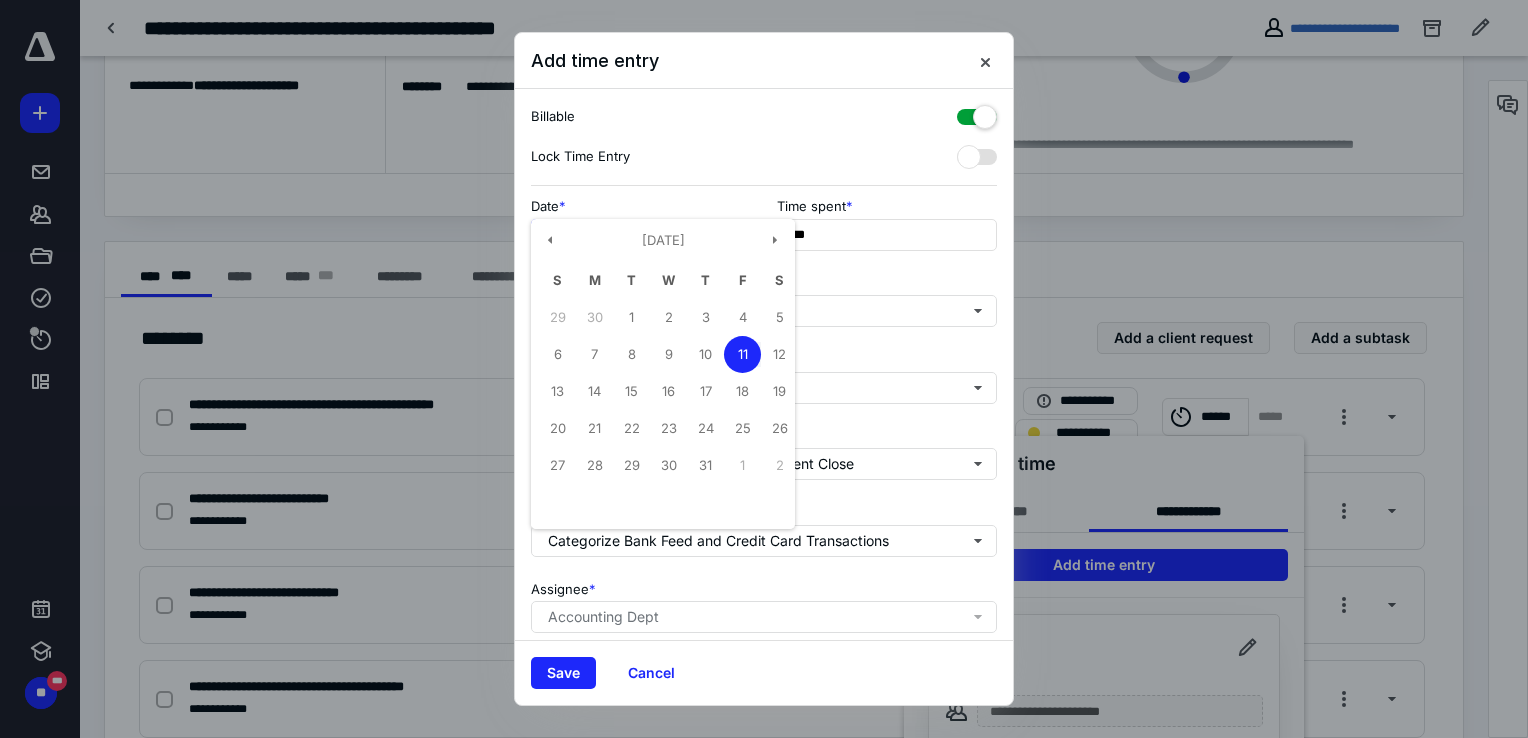click on "**********" at bounding box center [641, 235] 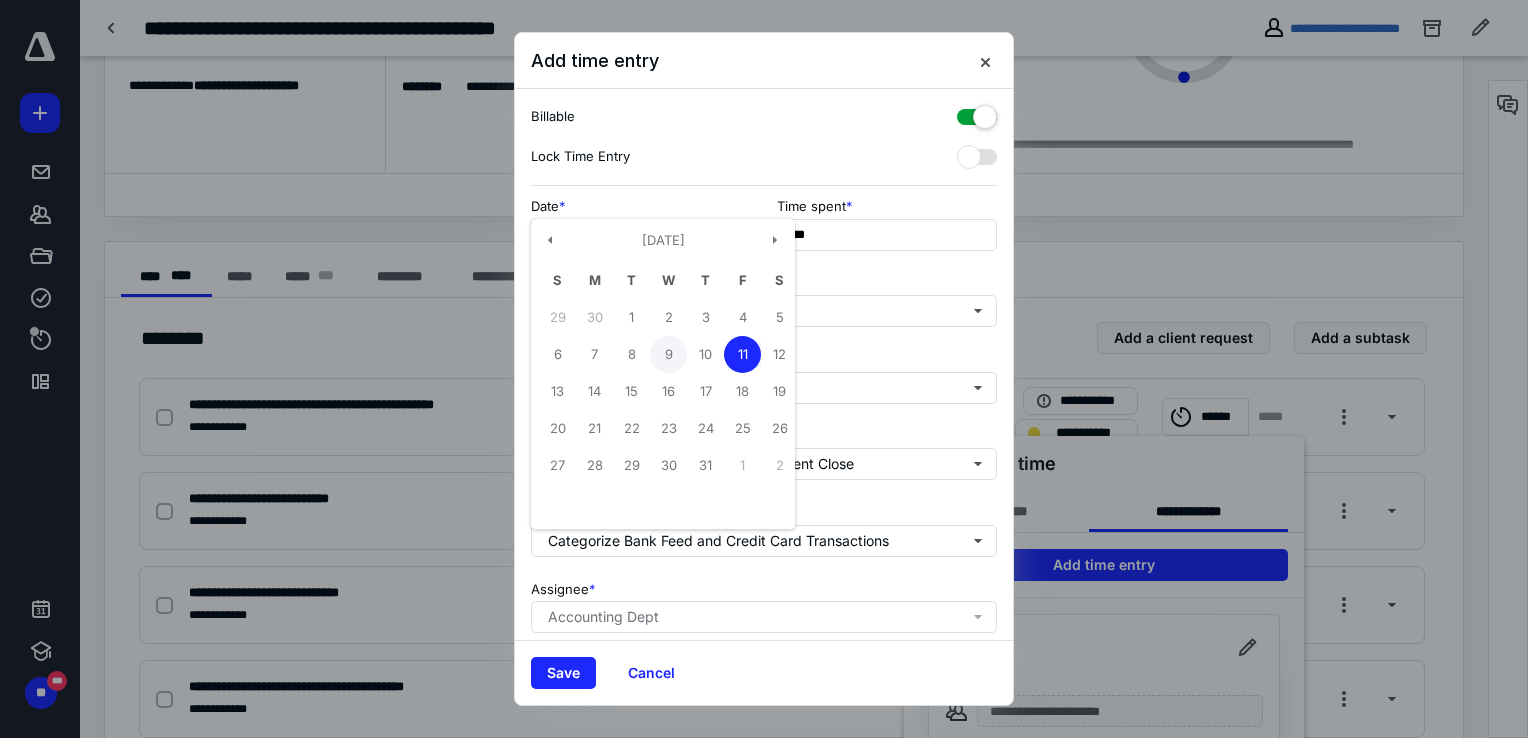 click on "9" at bounding box center (668, 354) 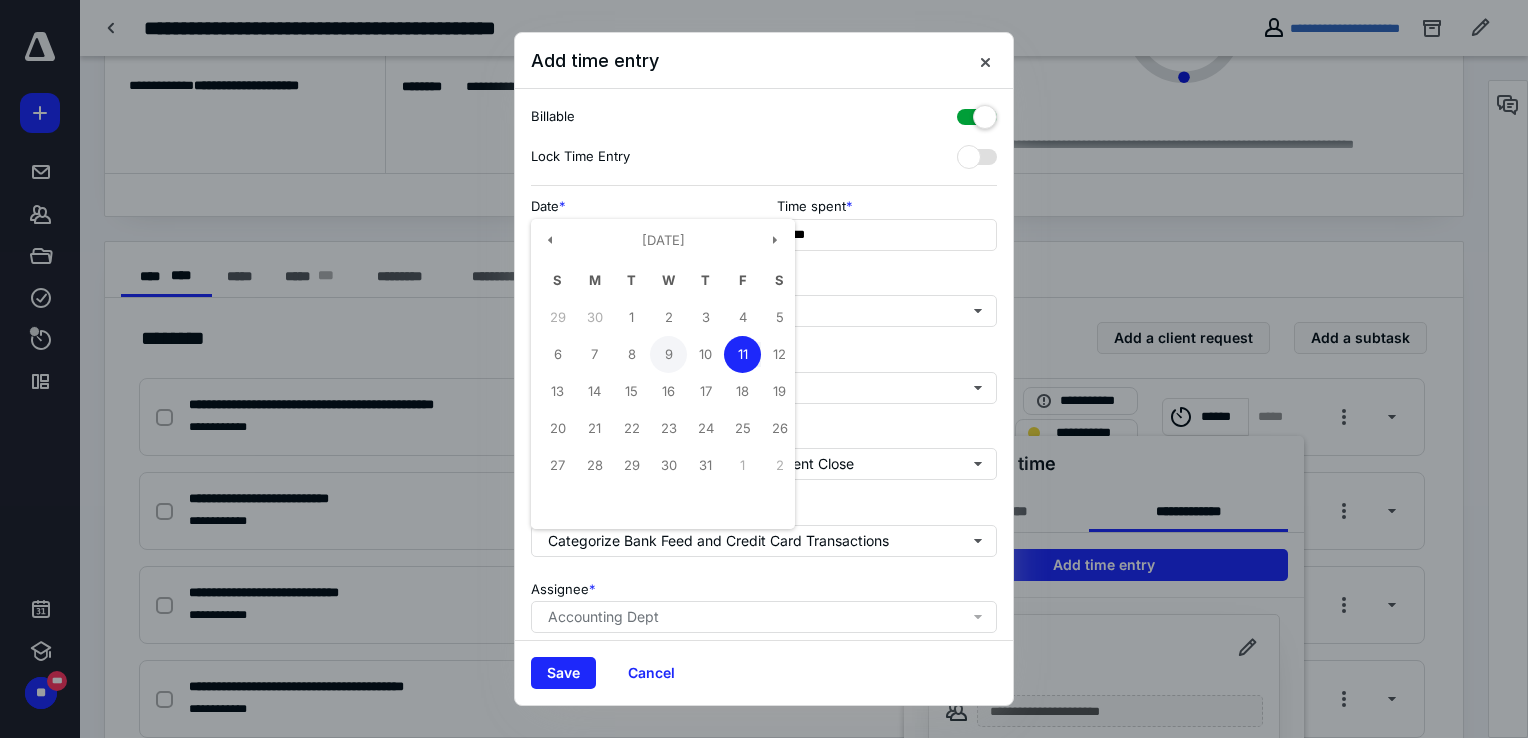 type on "**********" 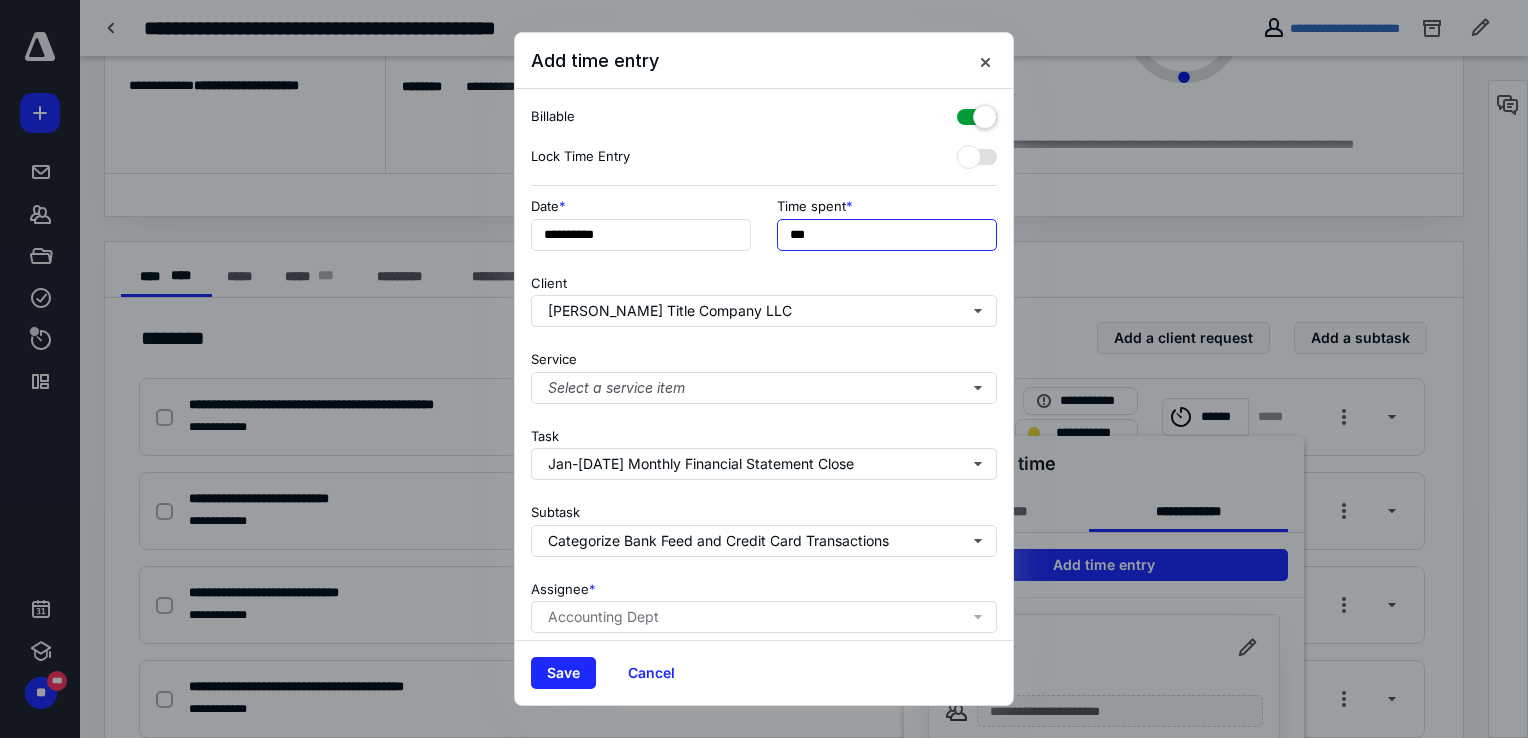 drag, startPoint x: 869, startPoint y: 249, endPoint x: 568, endPoint y: 217, distance: 302.69623 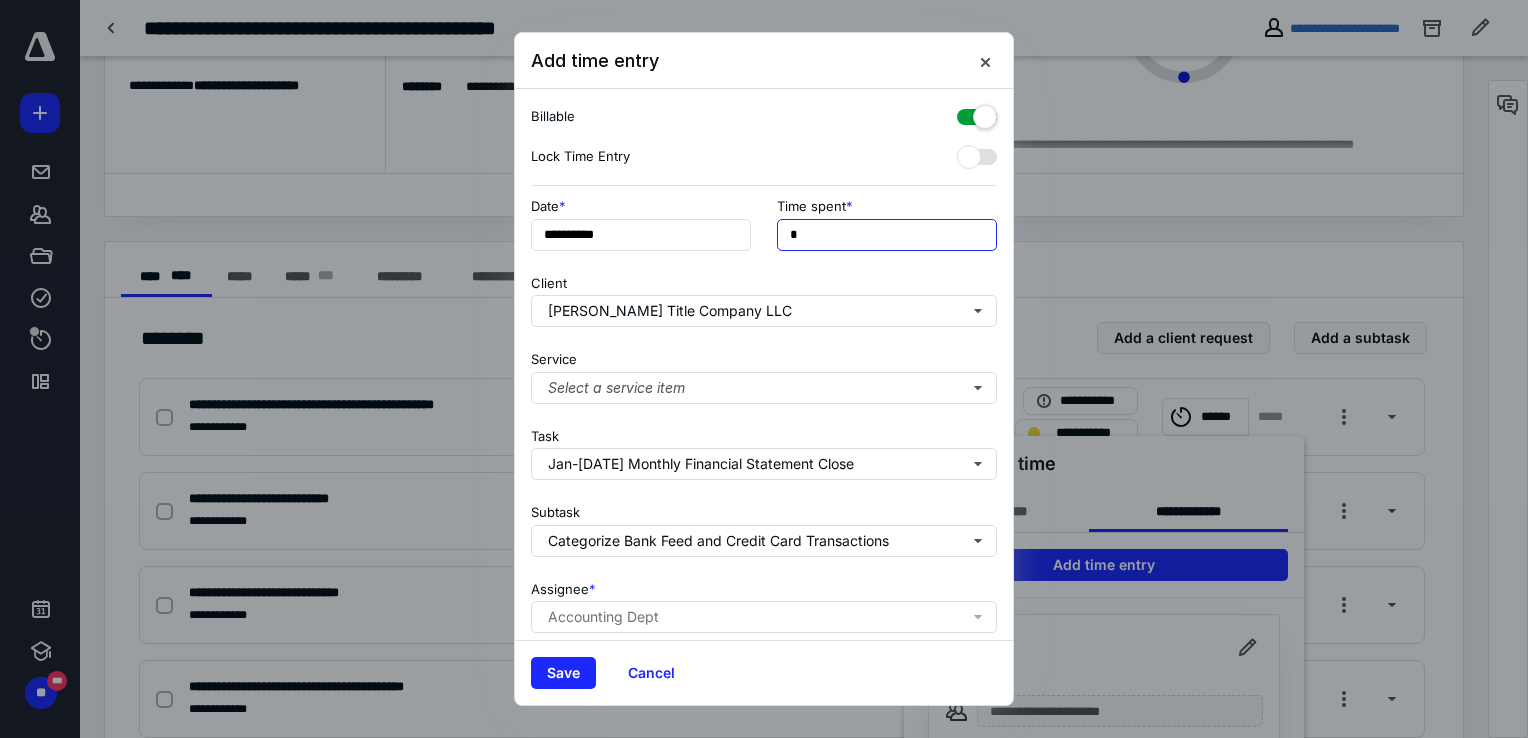 type on "**" 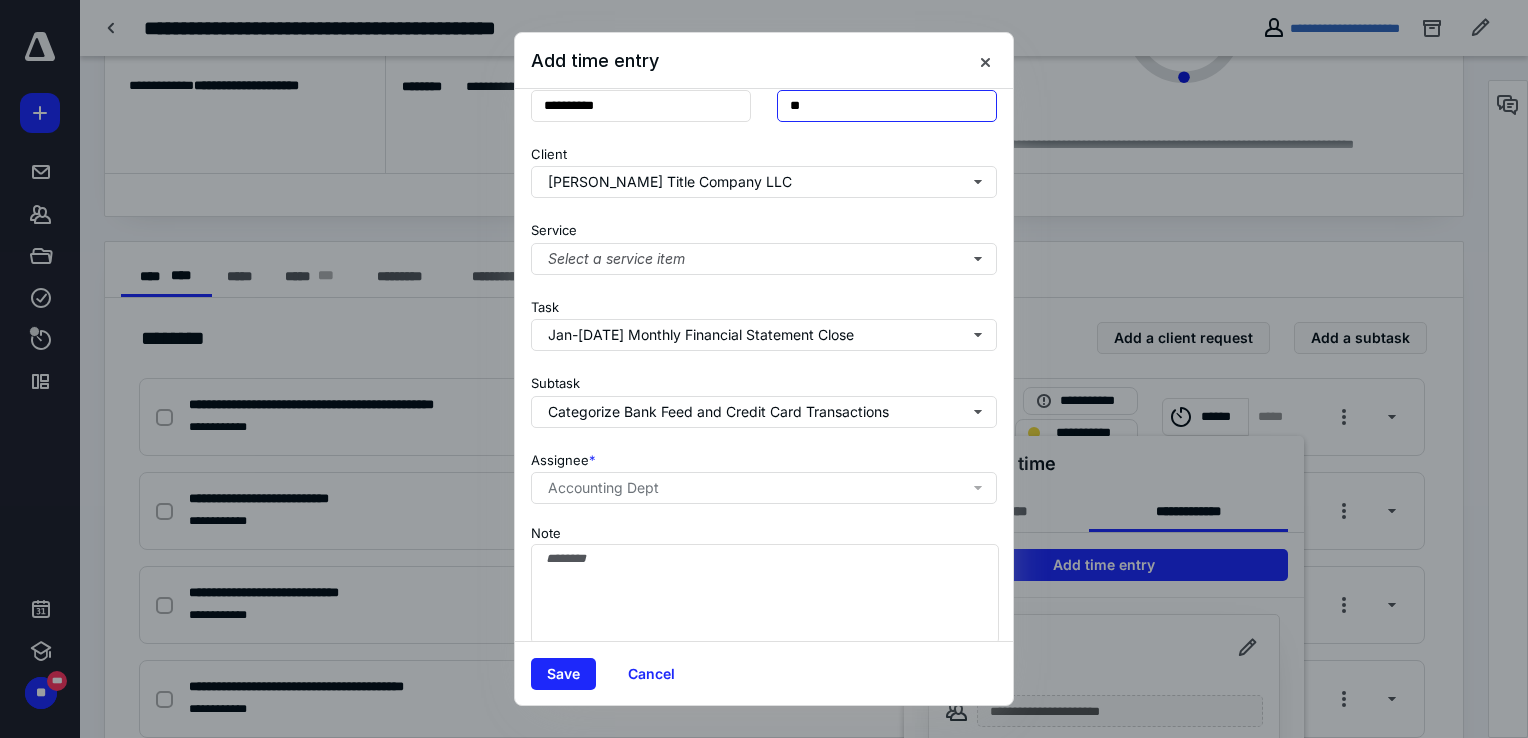 scroll, scrollTop: 162, scrollLeft: 0, axis: vertical 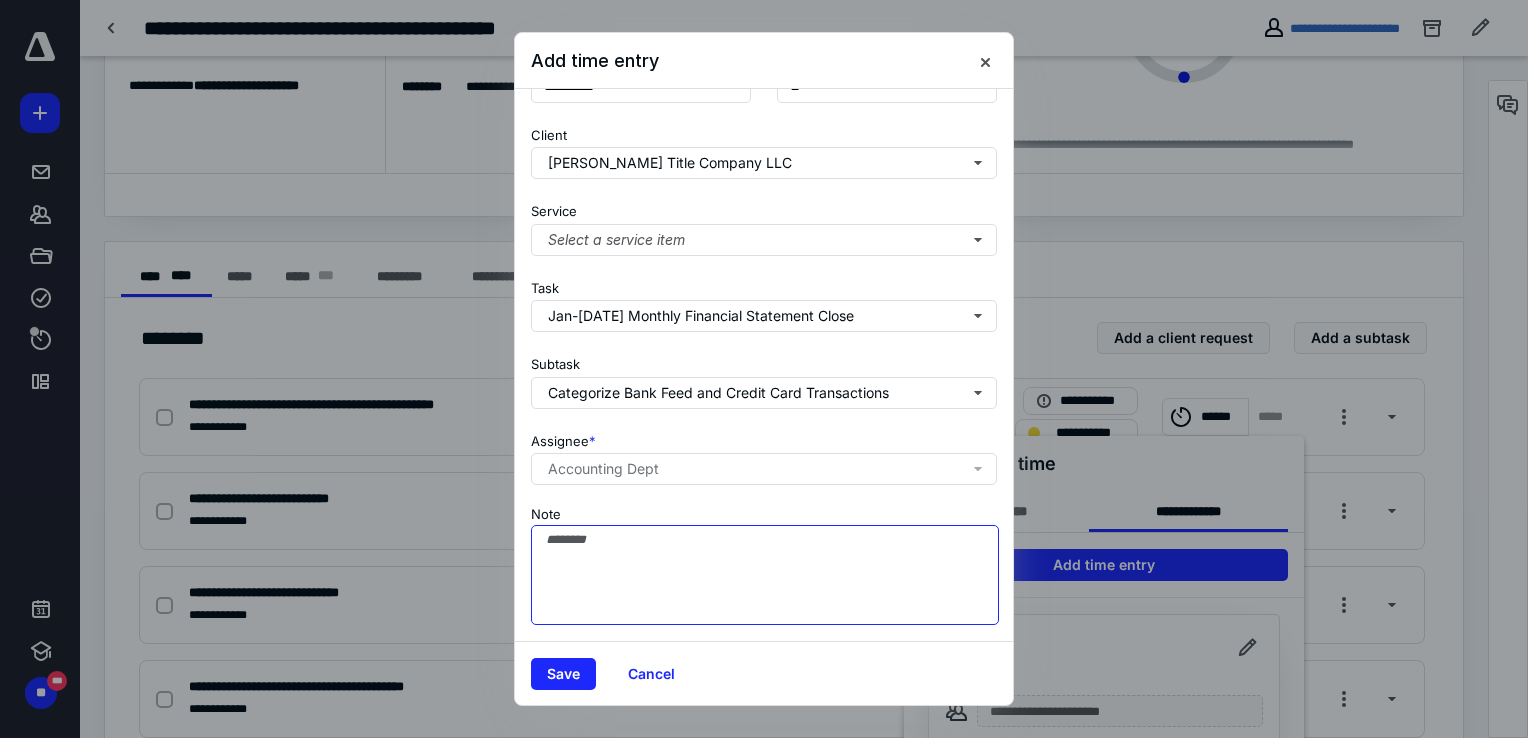 click on "Note" at bounding box center (765, 575) 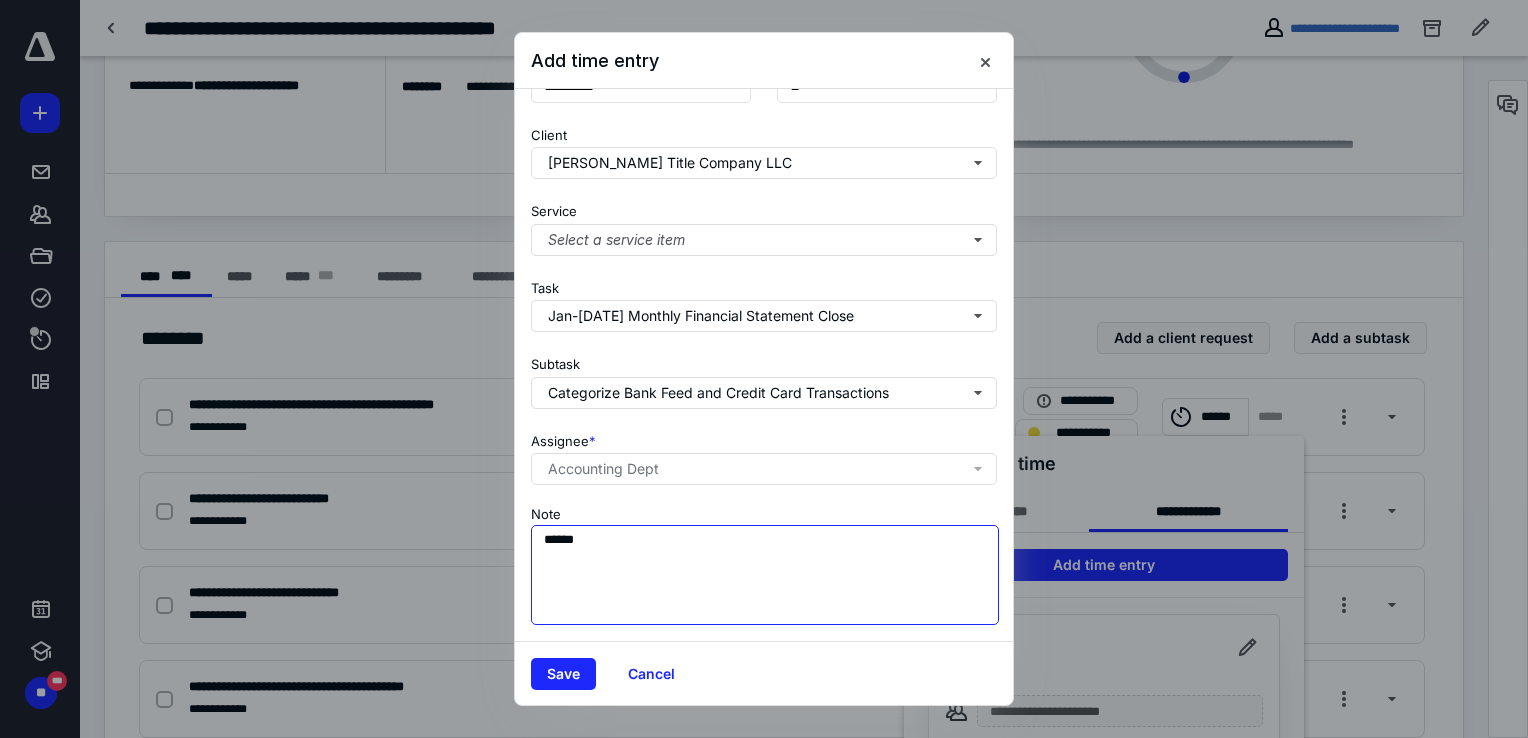 drag, startPoint x: 628, startPoint y: 510, endPoint x: 321, endPoint y: 516, distance: 307.05862 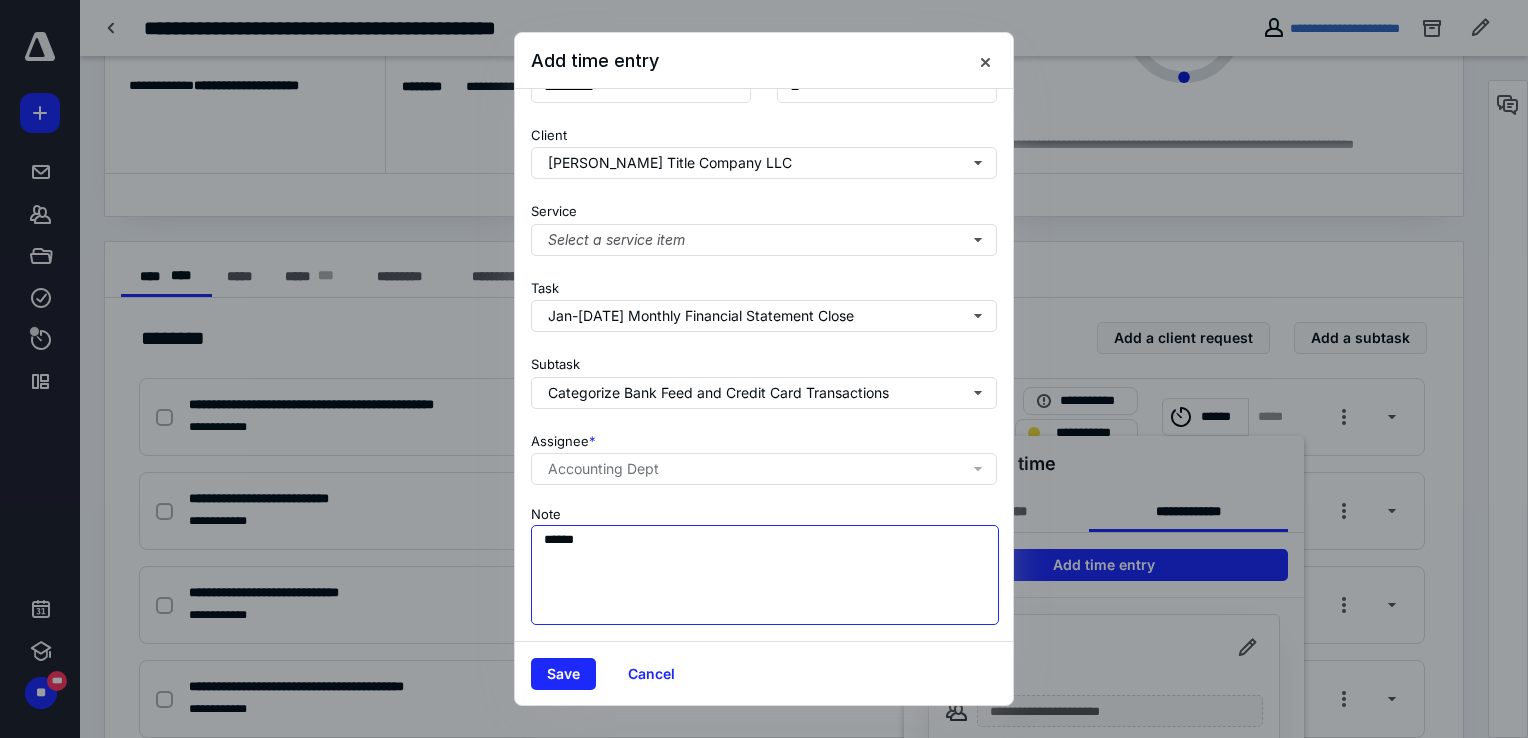 click on "**********" at bounding box center (764, 369) 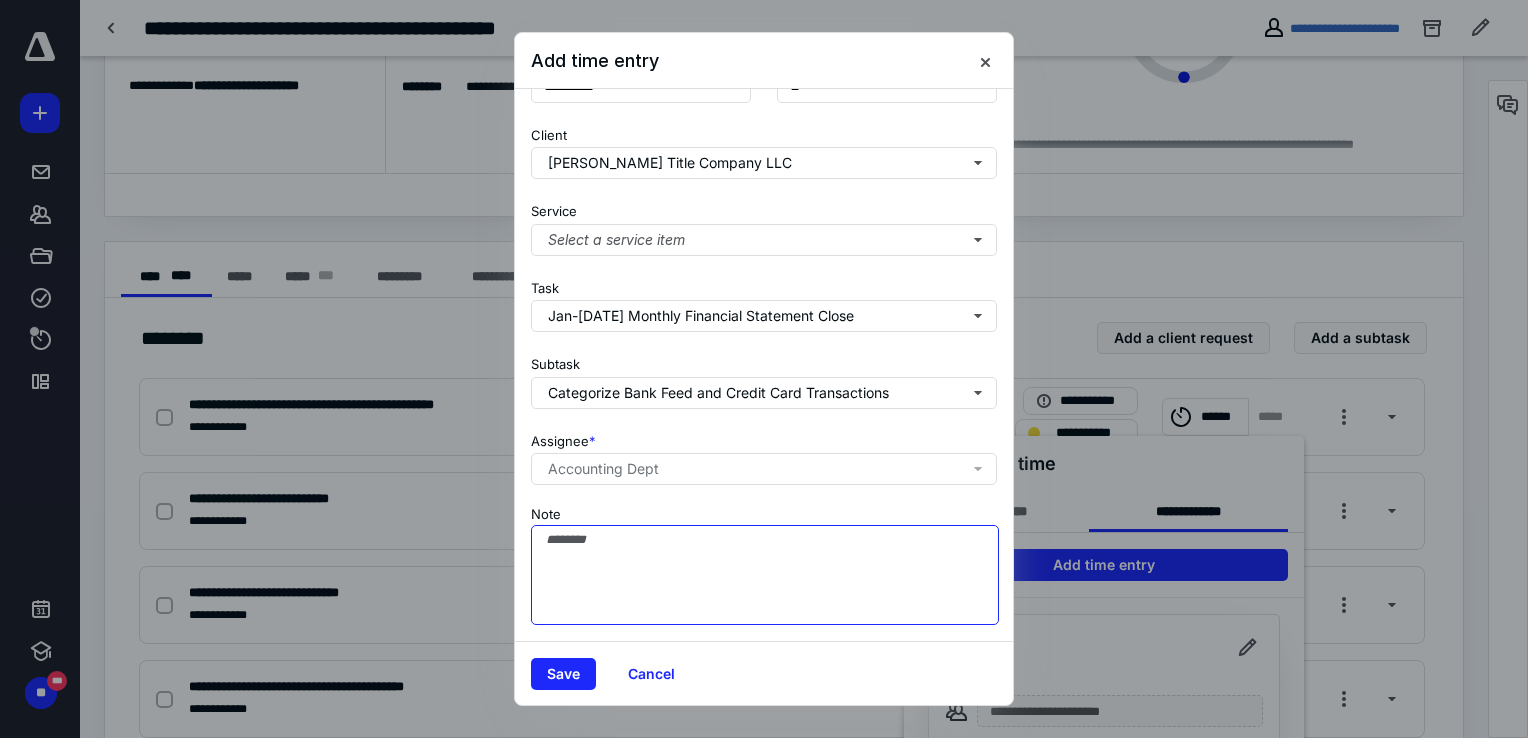 click on "Note" at bounding box center [765, 575] 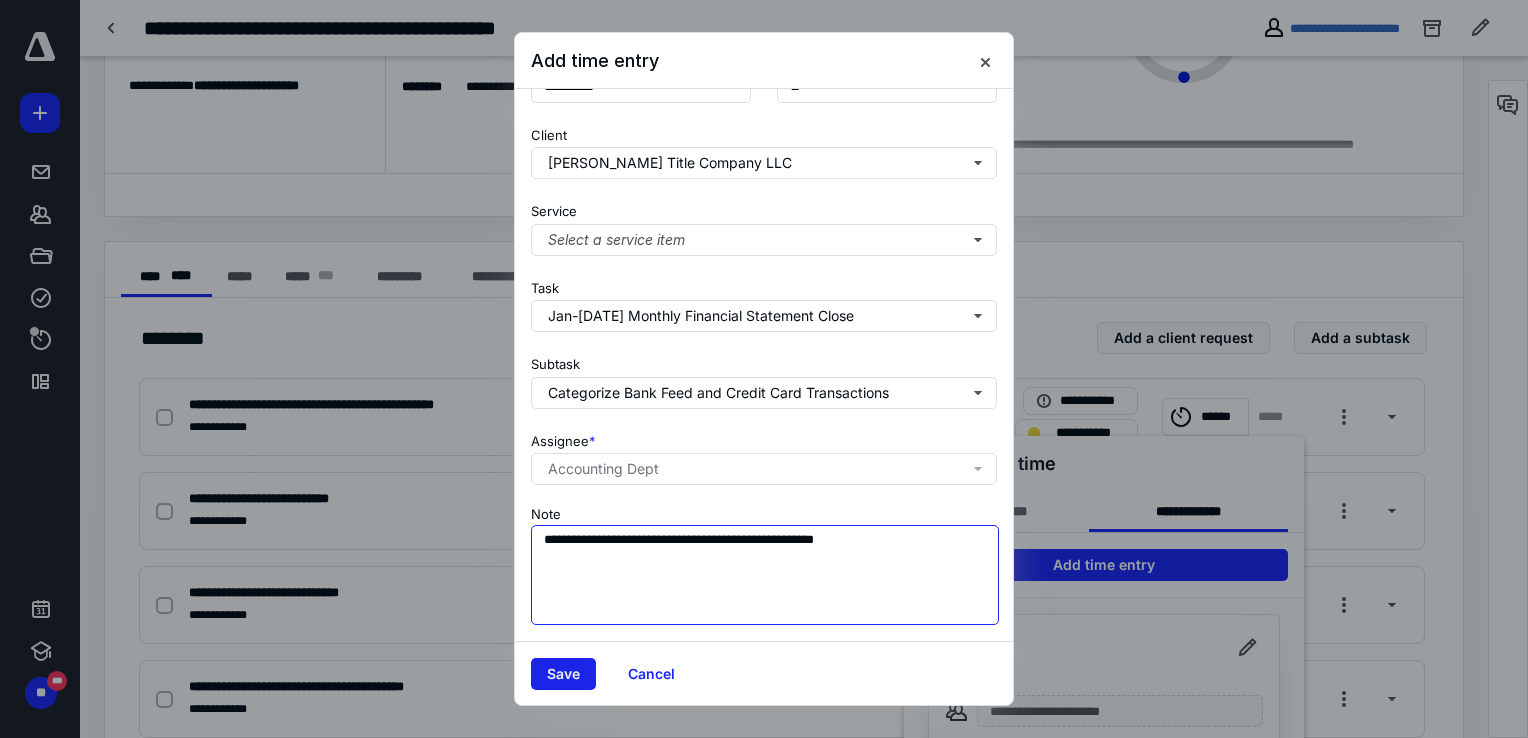type on "**********" 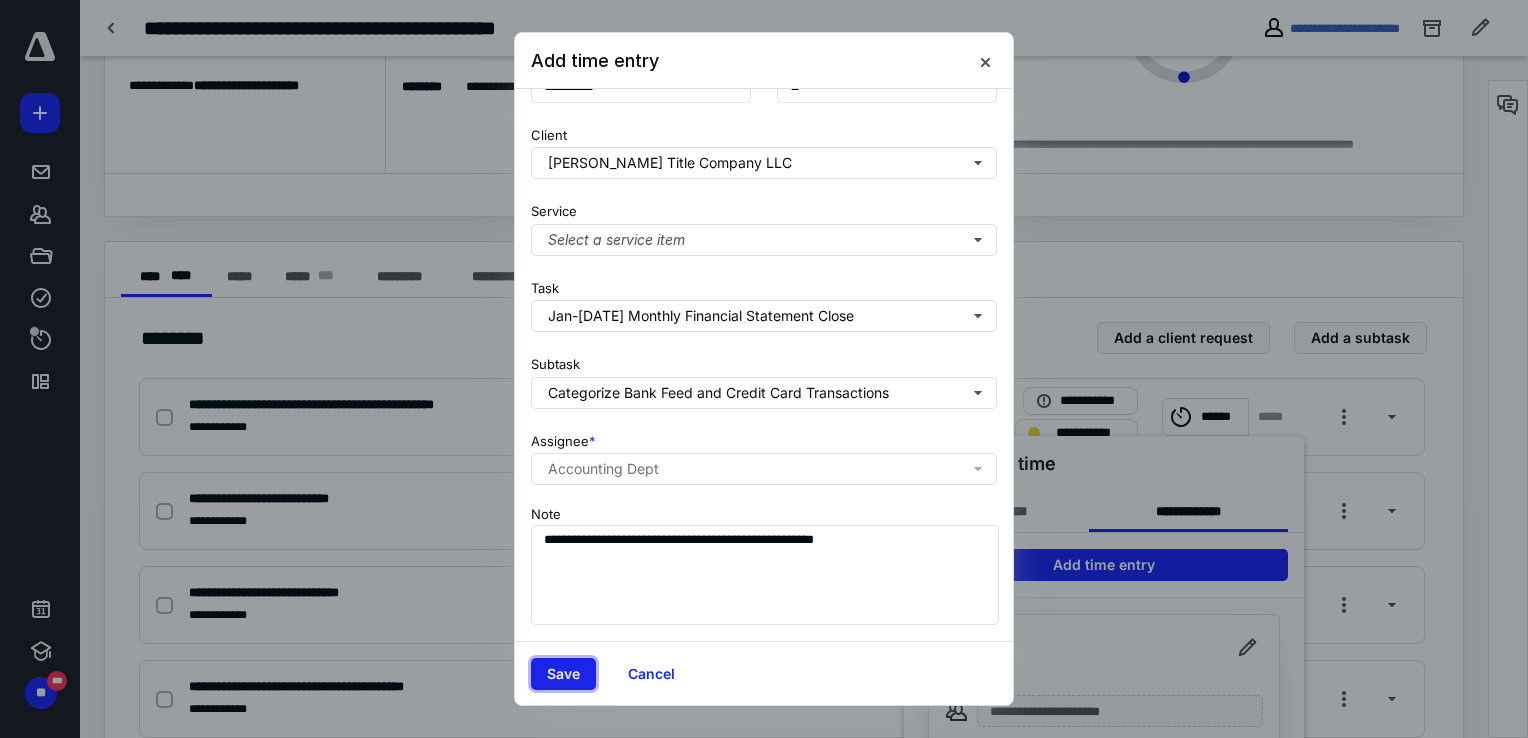 click on "Save" at bounding box center (563, 674) 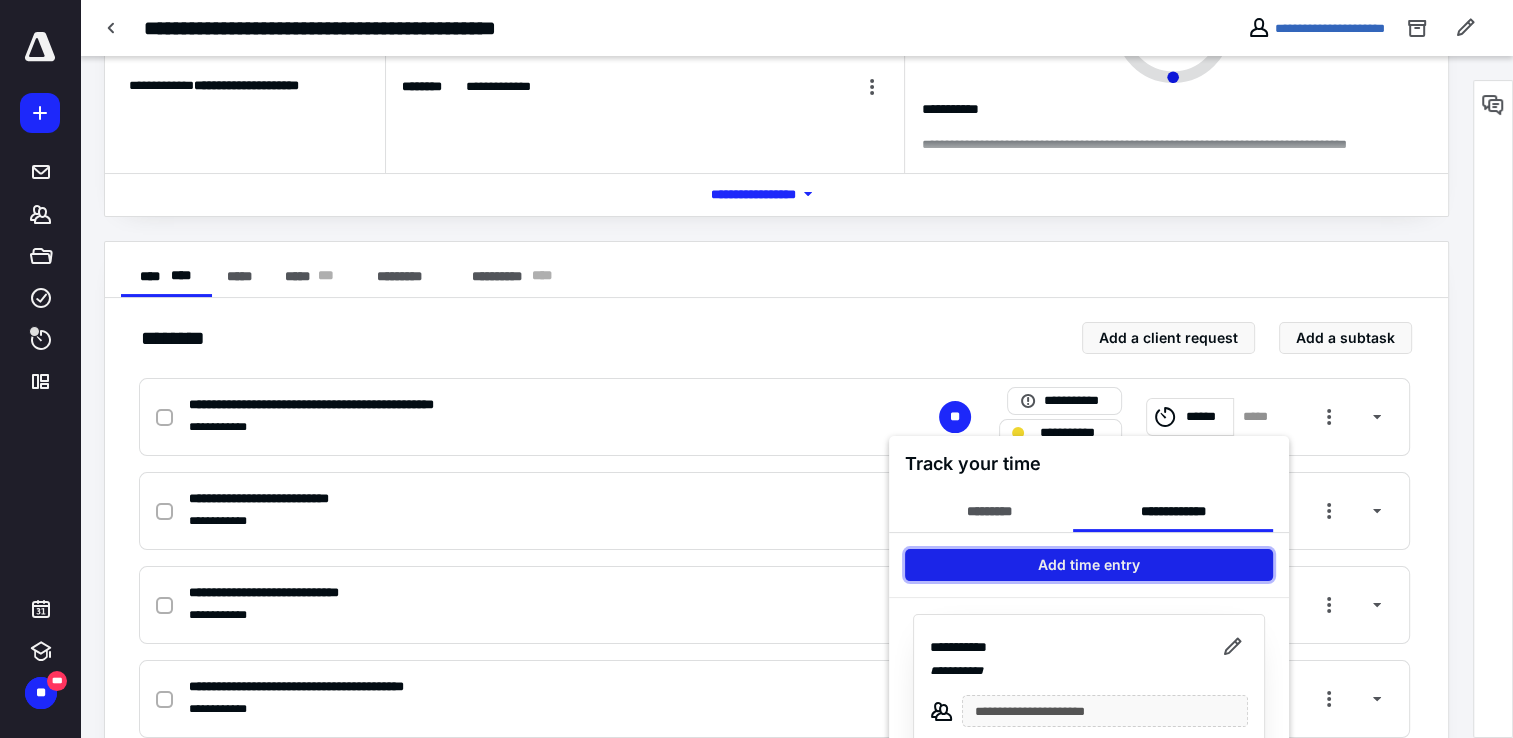 click on "Add time entry" at bounding box center (1089, 565) 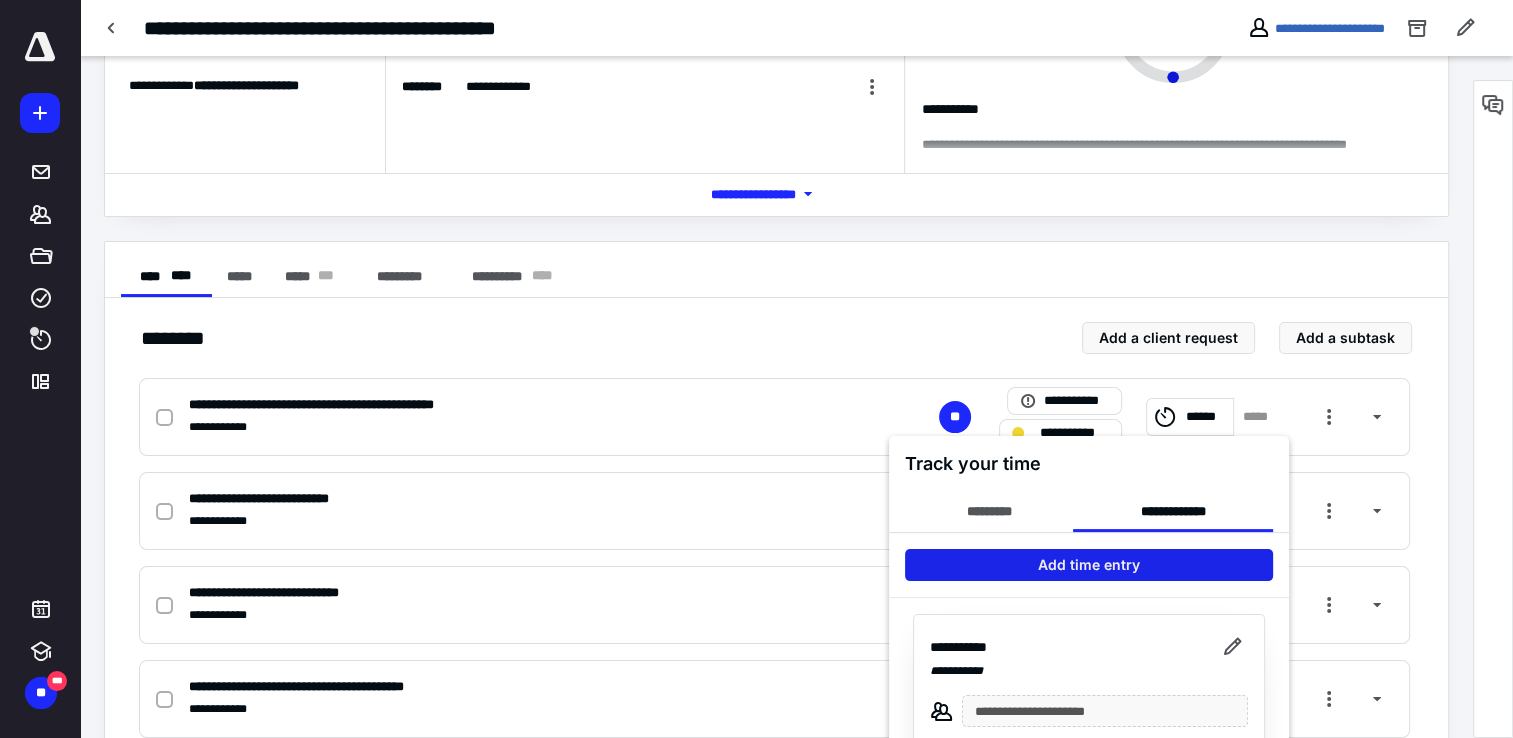 type on "**********" 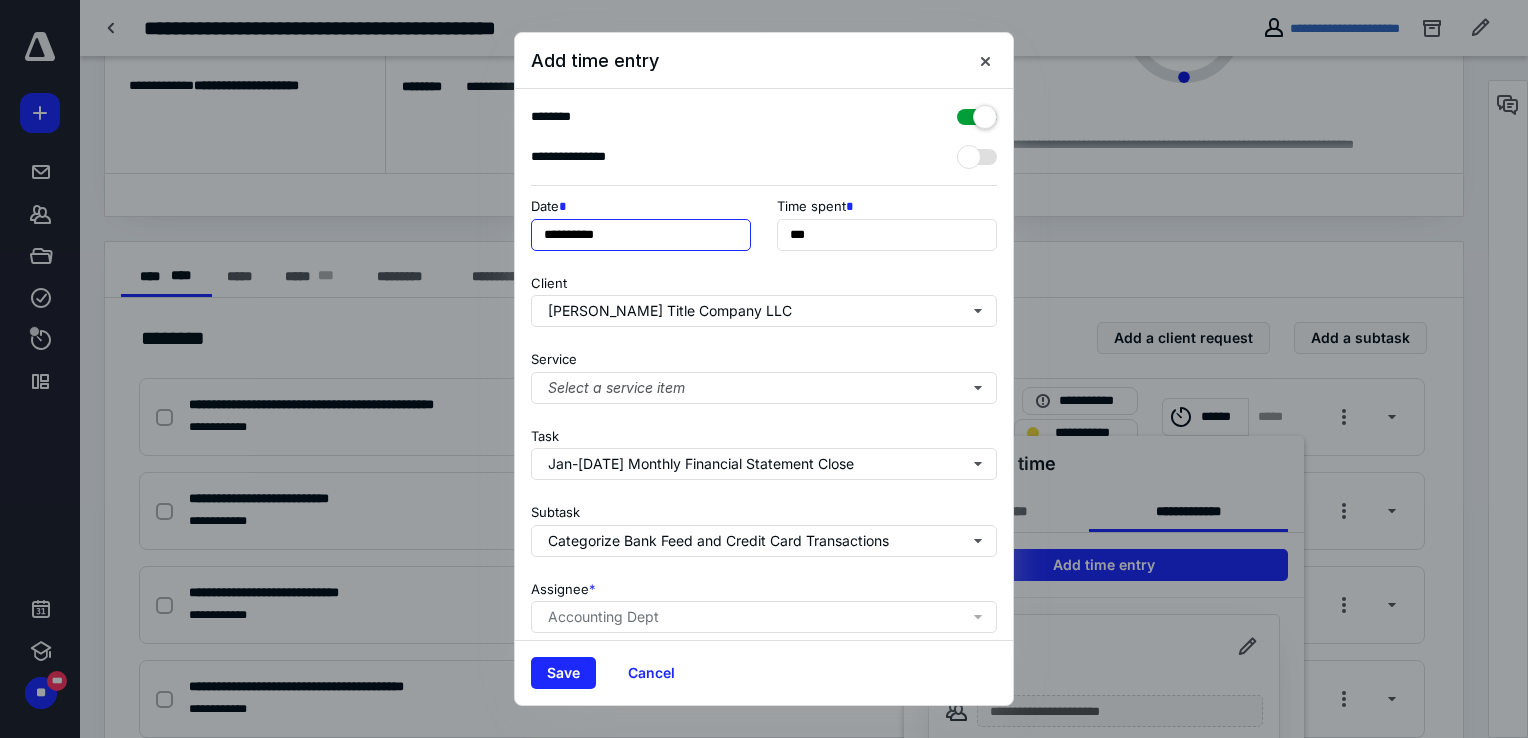 click on "**********" at bounding box center [641, 235] 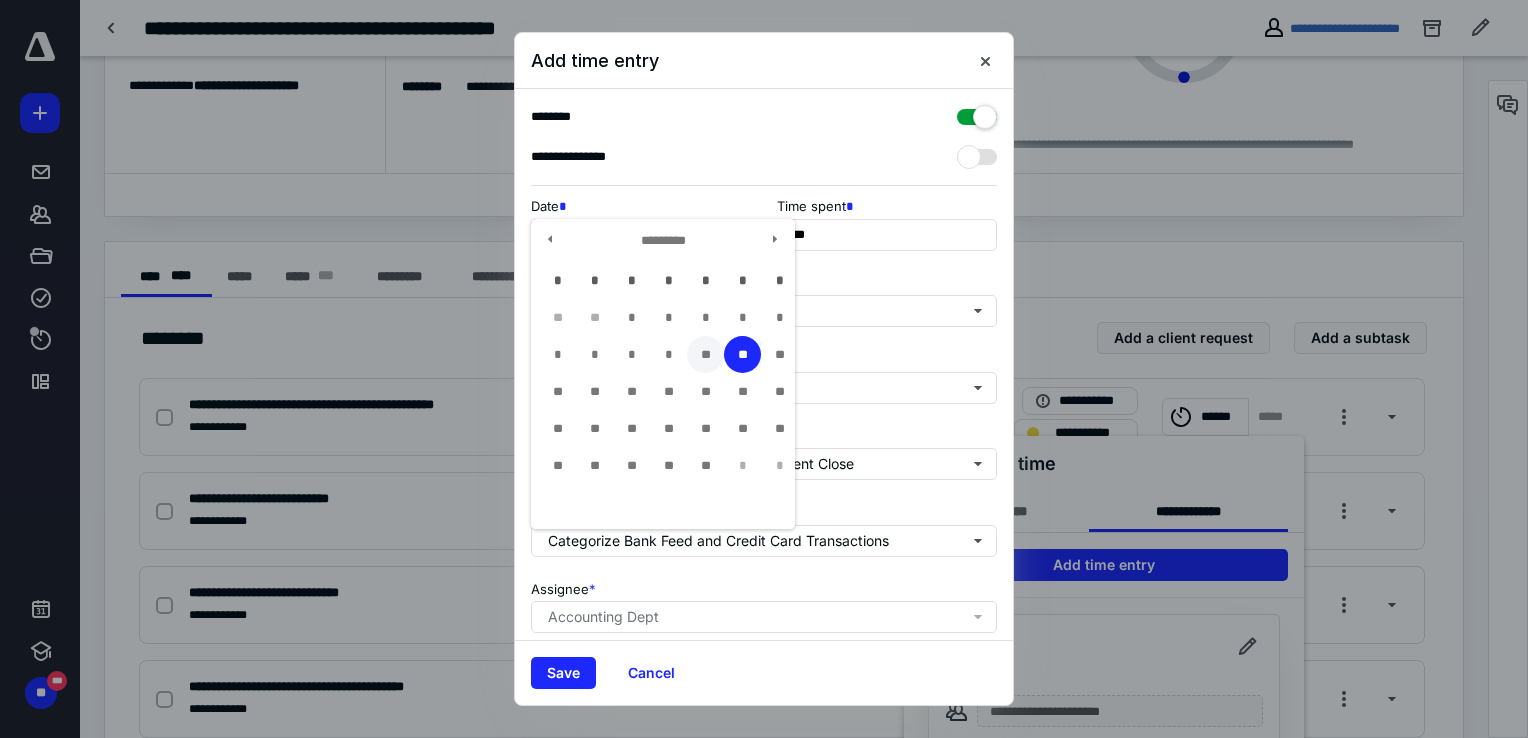 click on "**" at bounding box center (705, 354) 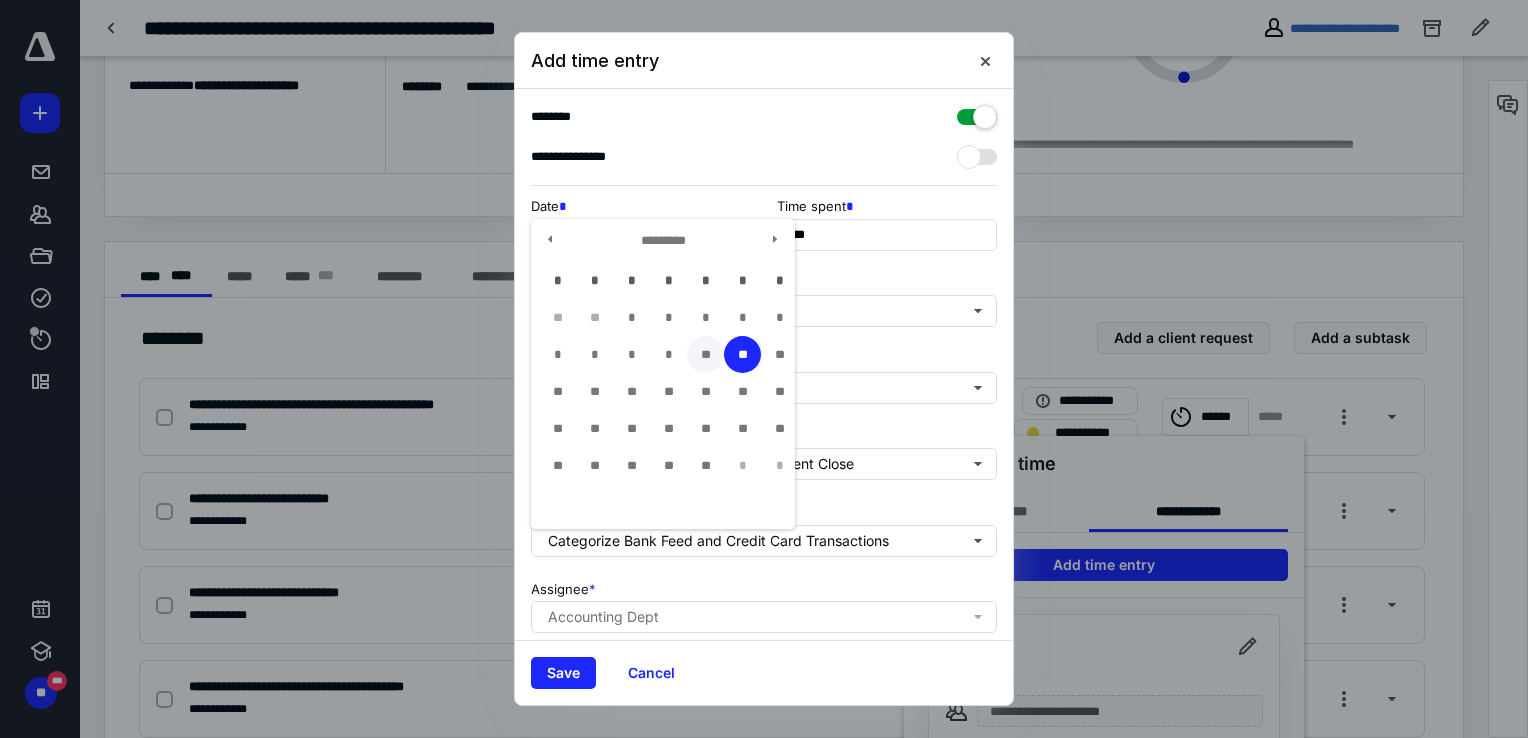type on "**********" 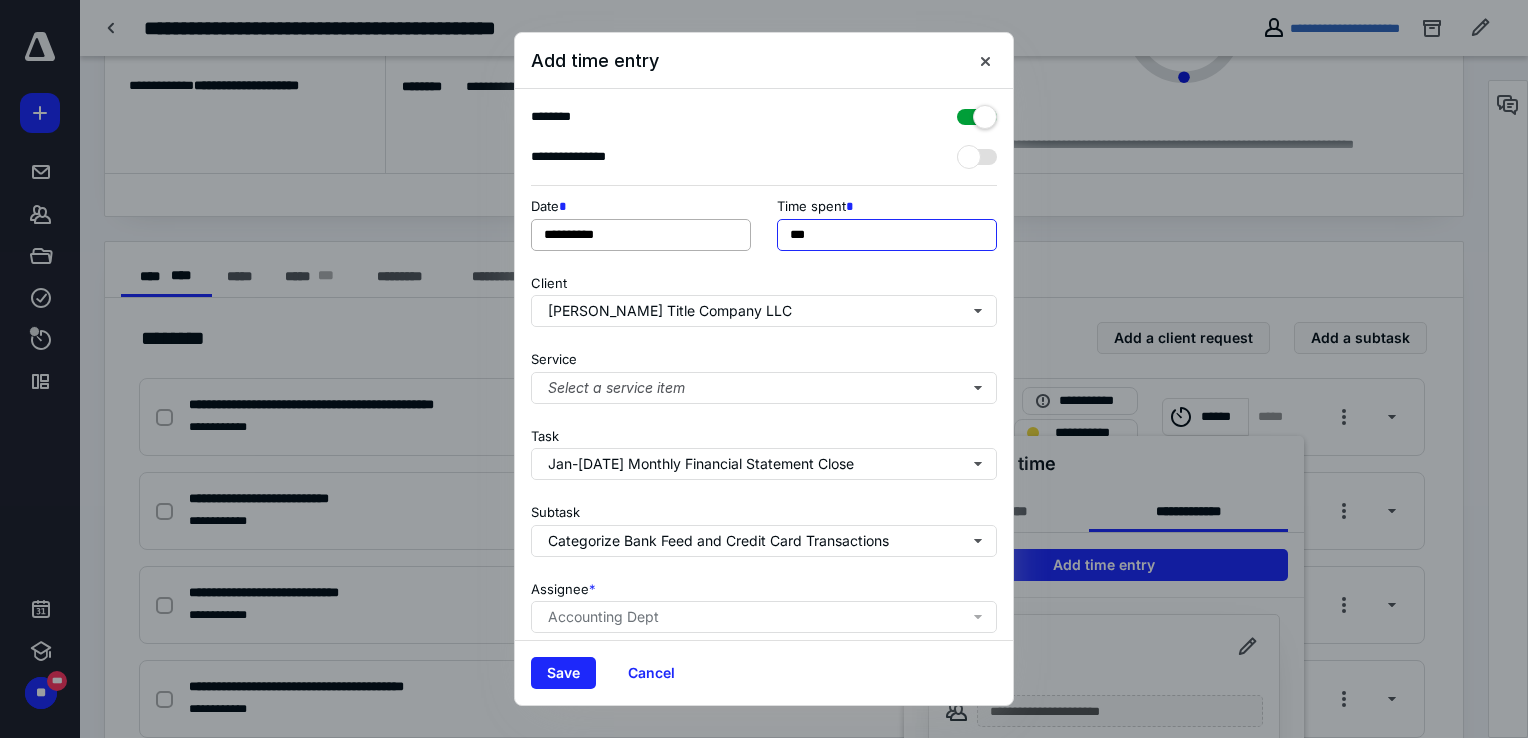 drag, startPoint x: 452, startPoint y: 227, endPoint x: 614, endPoint y: 222, distance: 162.07715 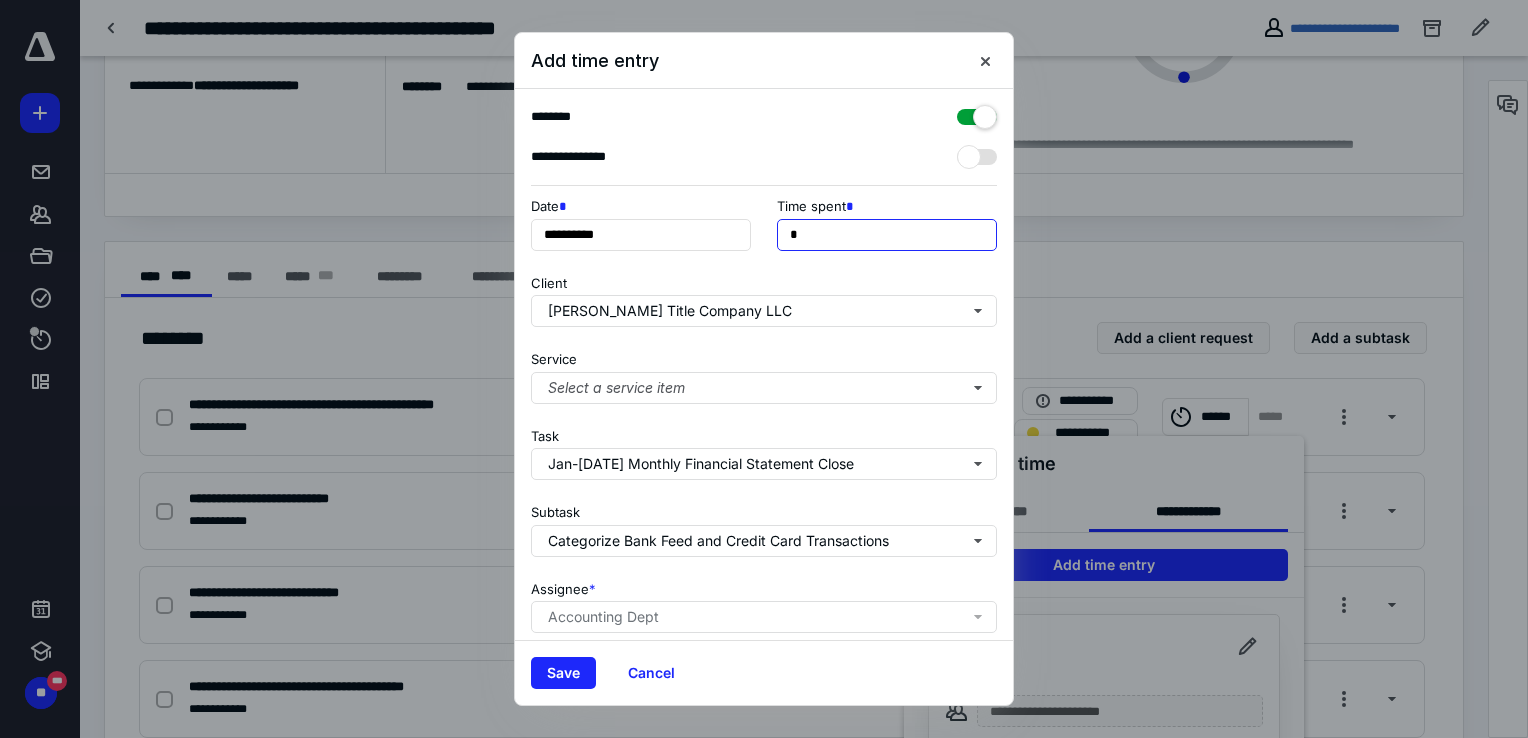 type on "******" 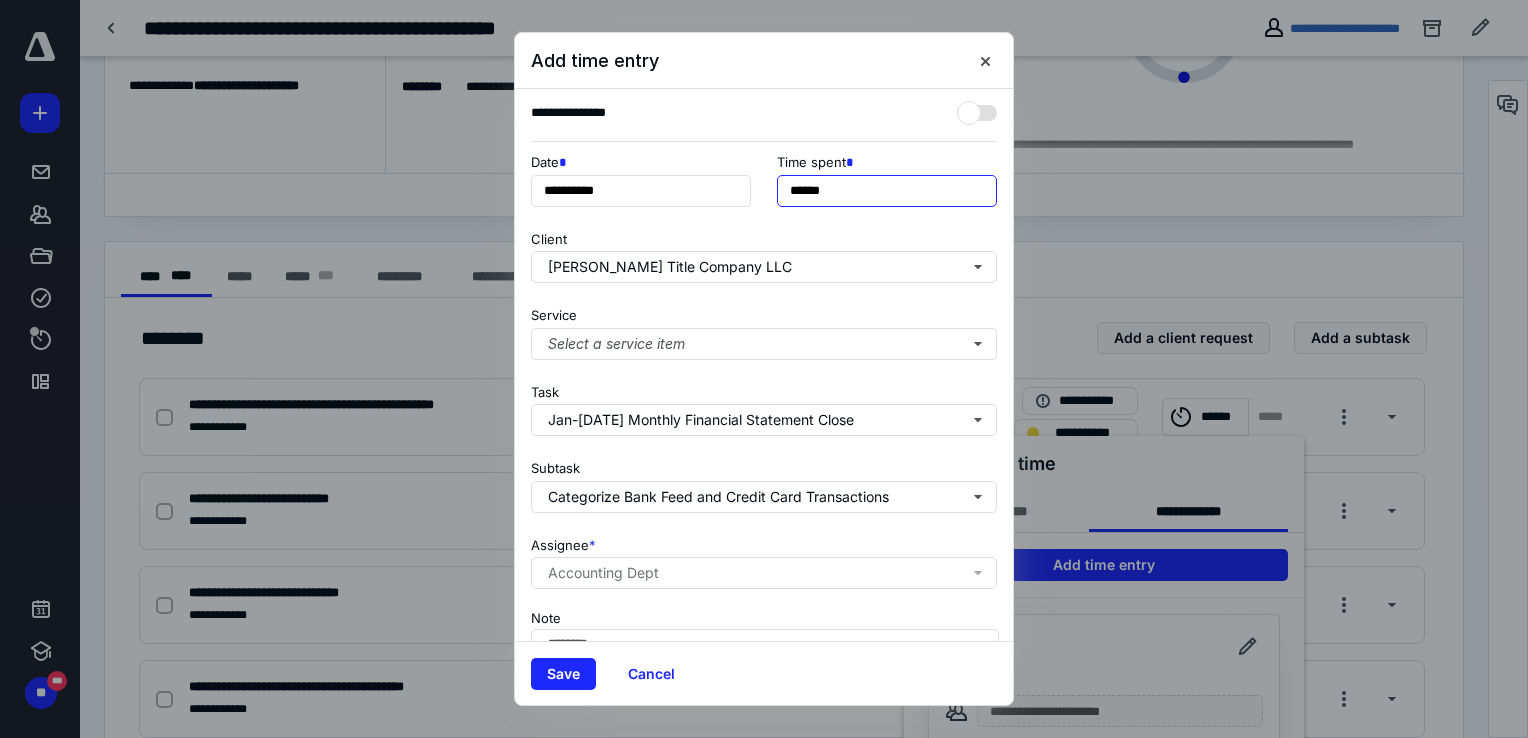 scroll, scrollTop: 162, scrollLeft: 0, axis: vertical 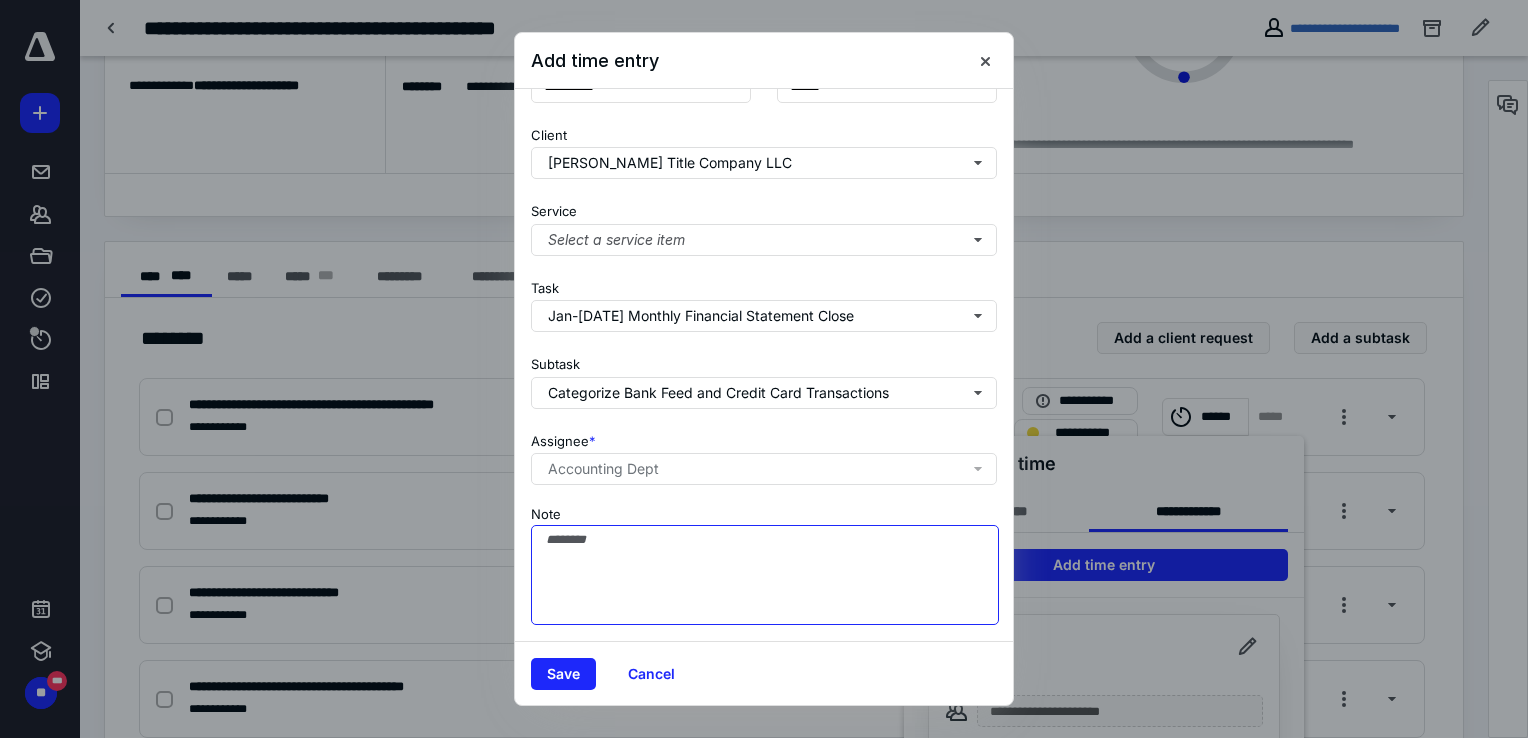 click on "Note" at bounding box center [765, 575] 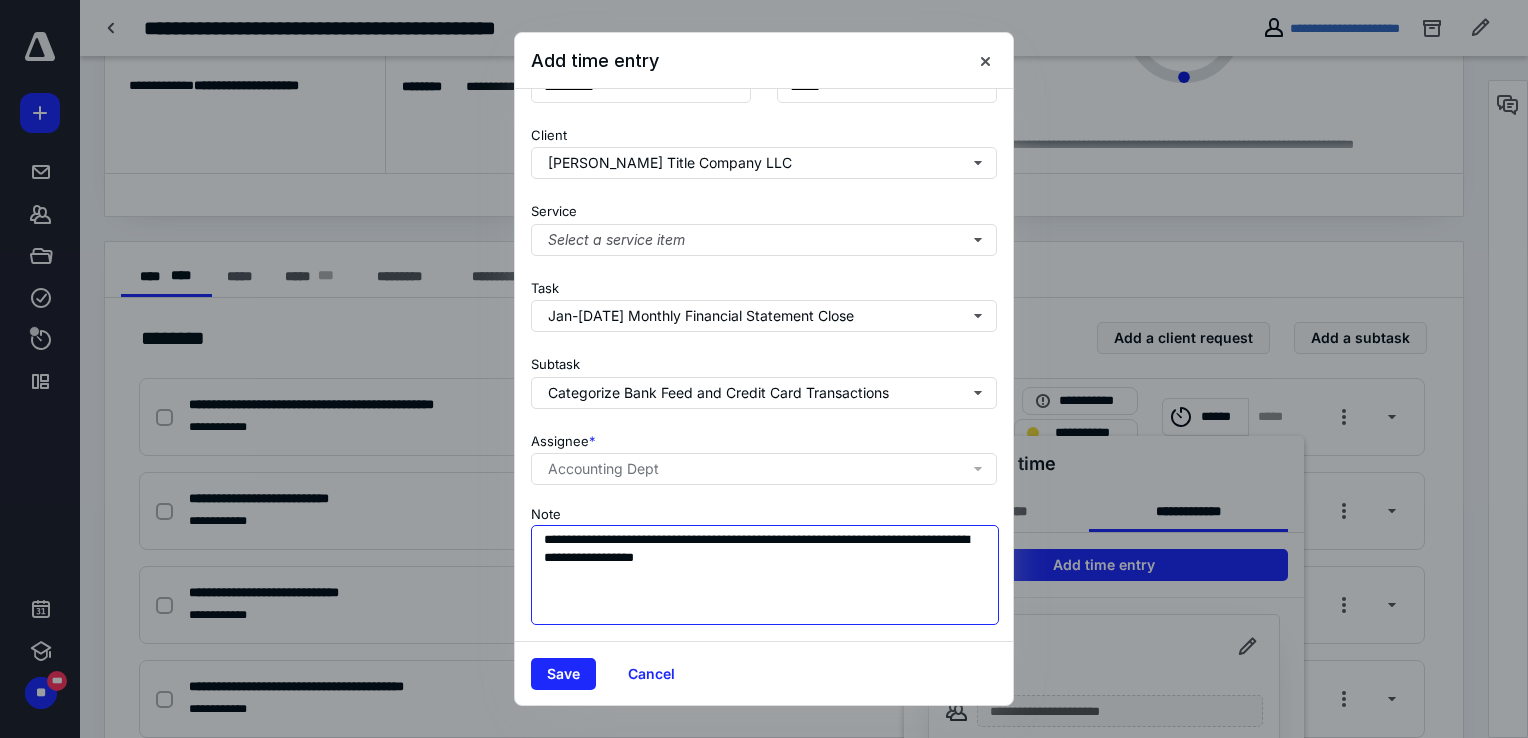 click on "**********" at bounding box center [765, 575] 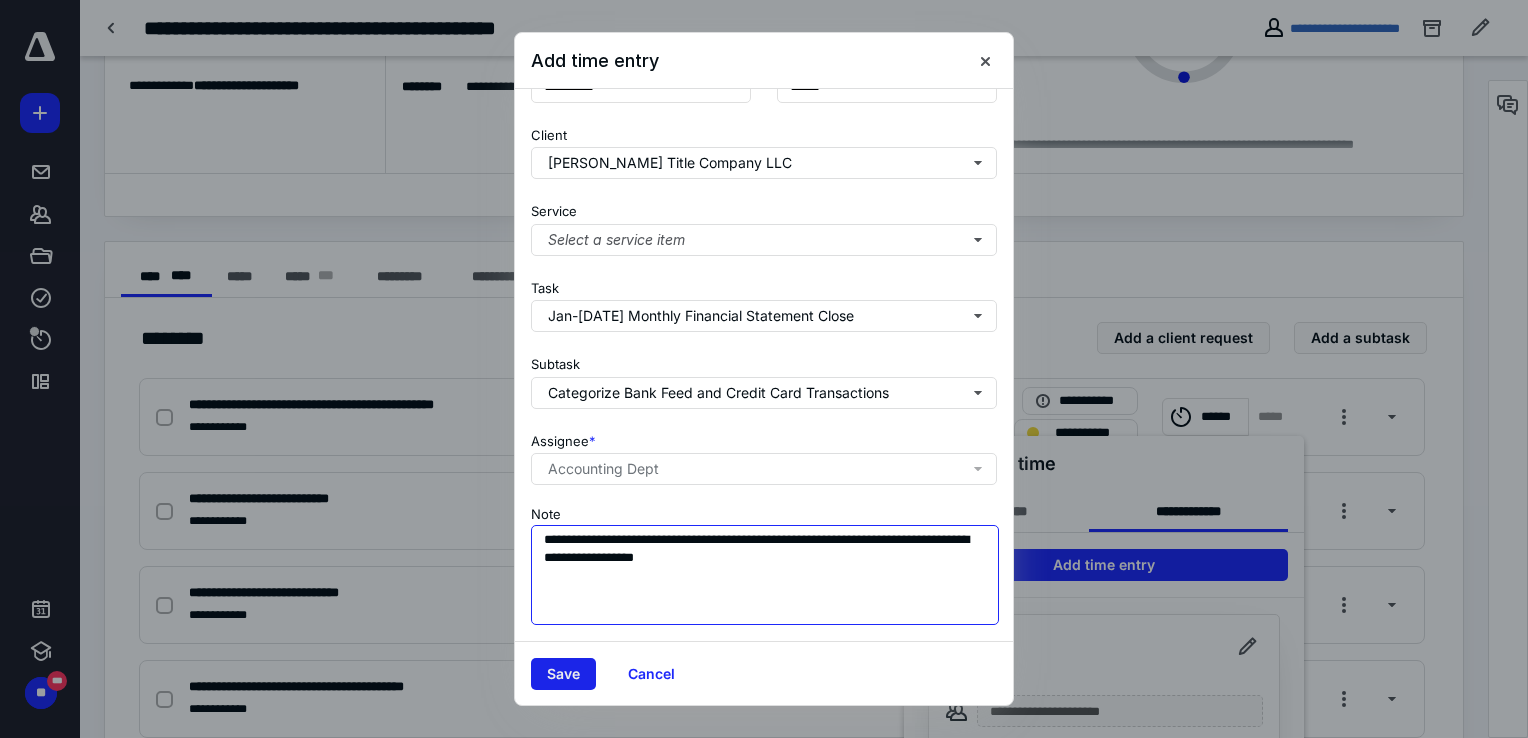 type on "**********" 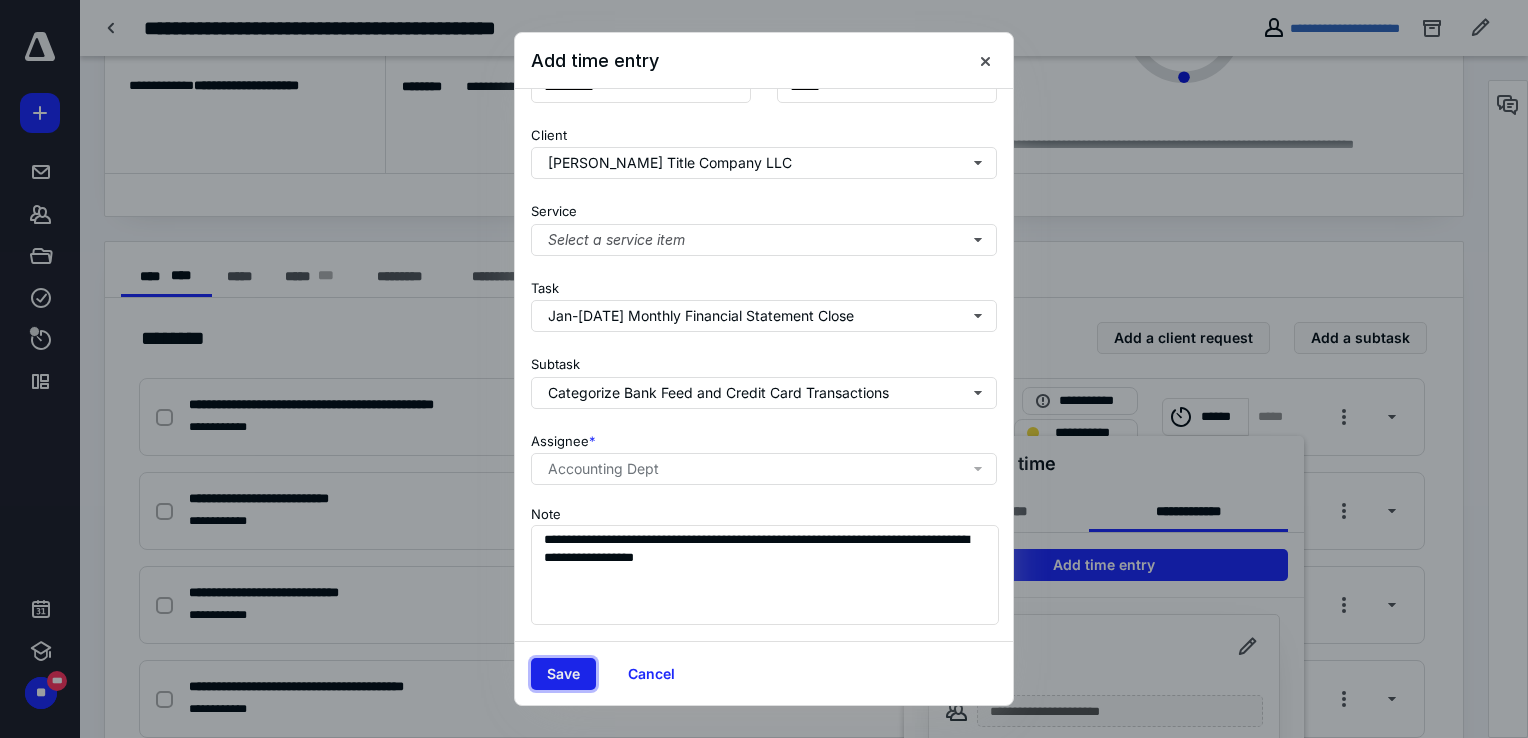 click on "Save" at bounding box center (563, 674) 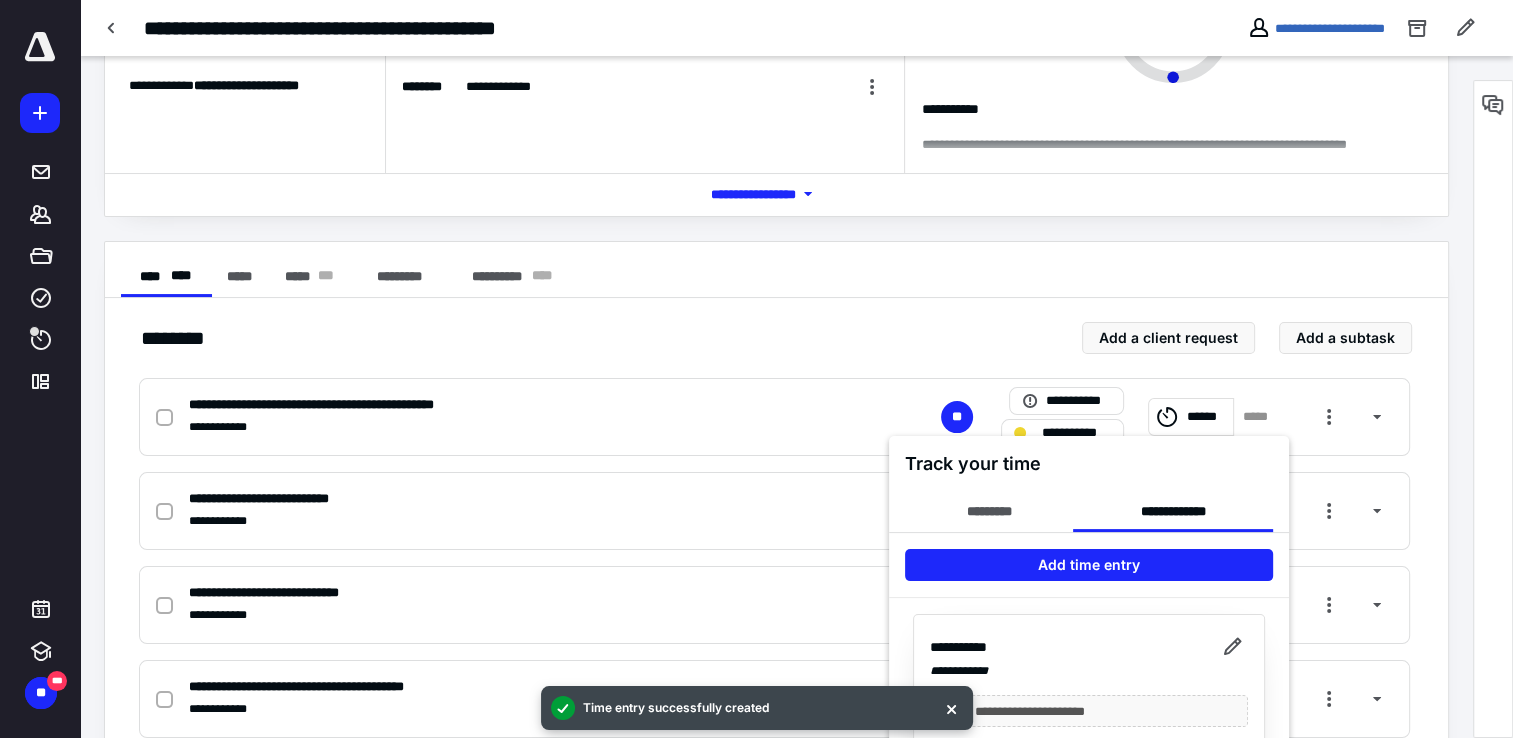 click at bounding box center [756, 369] 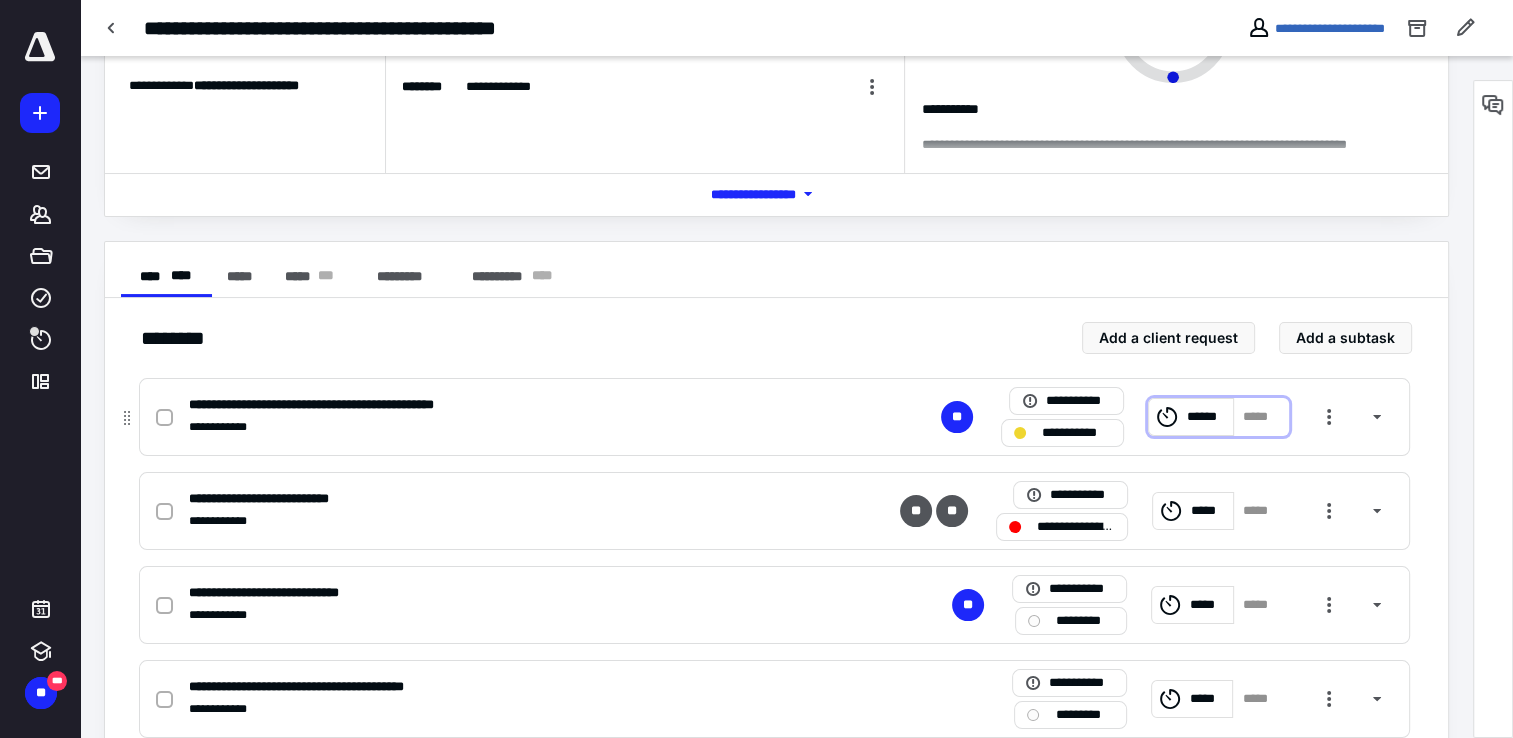 click on "******" at bounding box center [1207, 417] 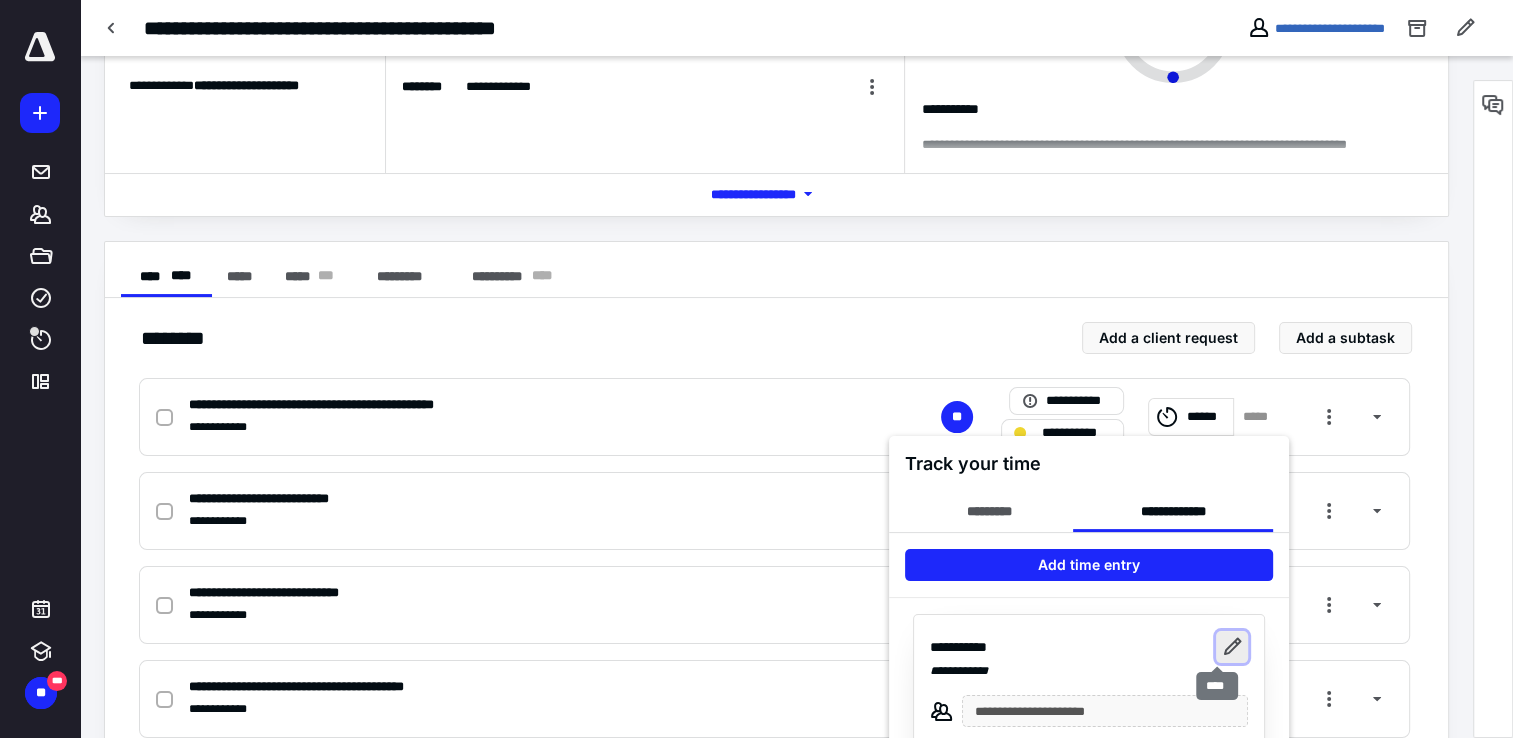 click at bounding box center (1232, 647) 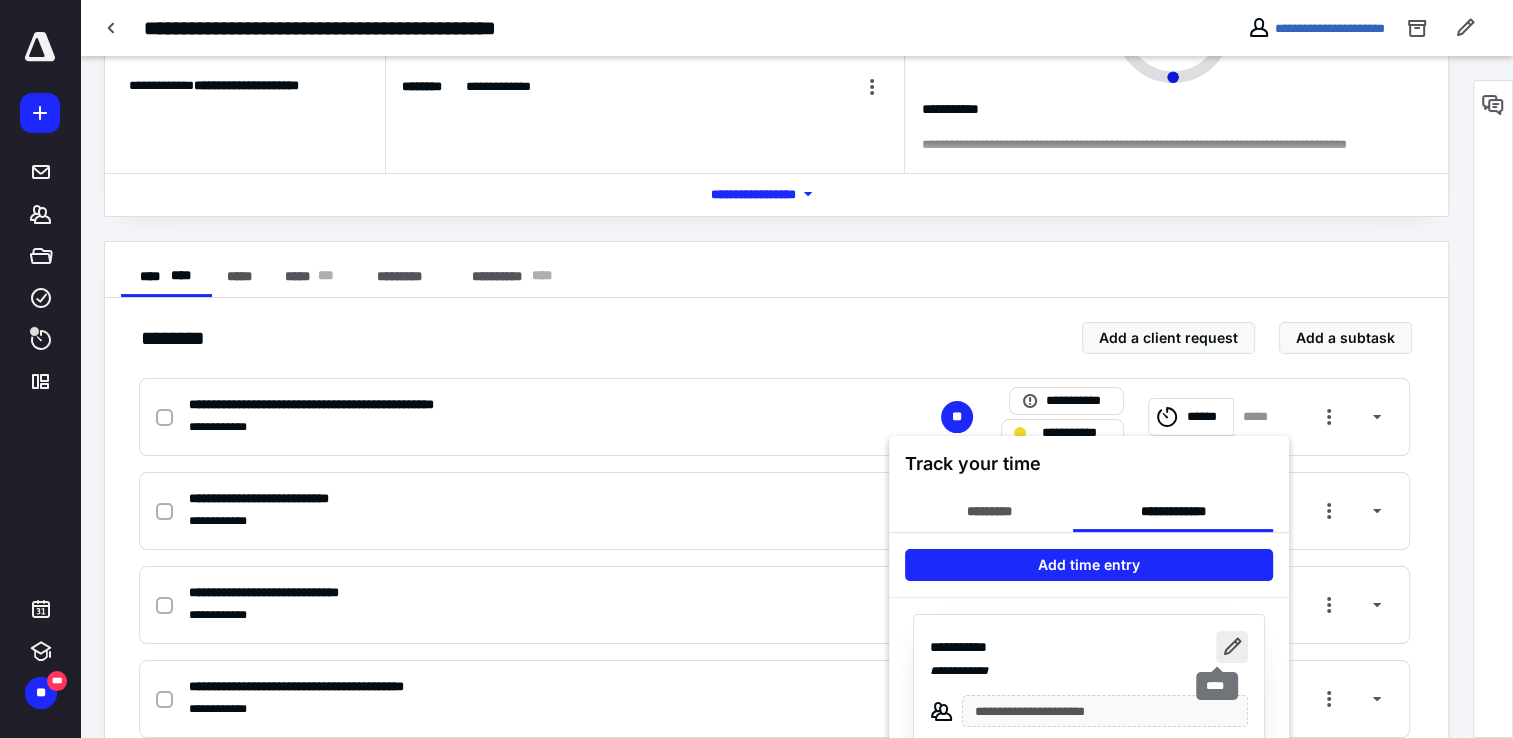 type on "**********" 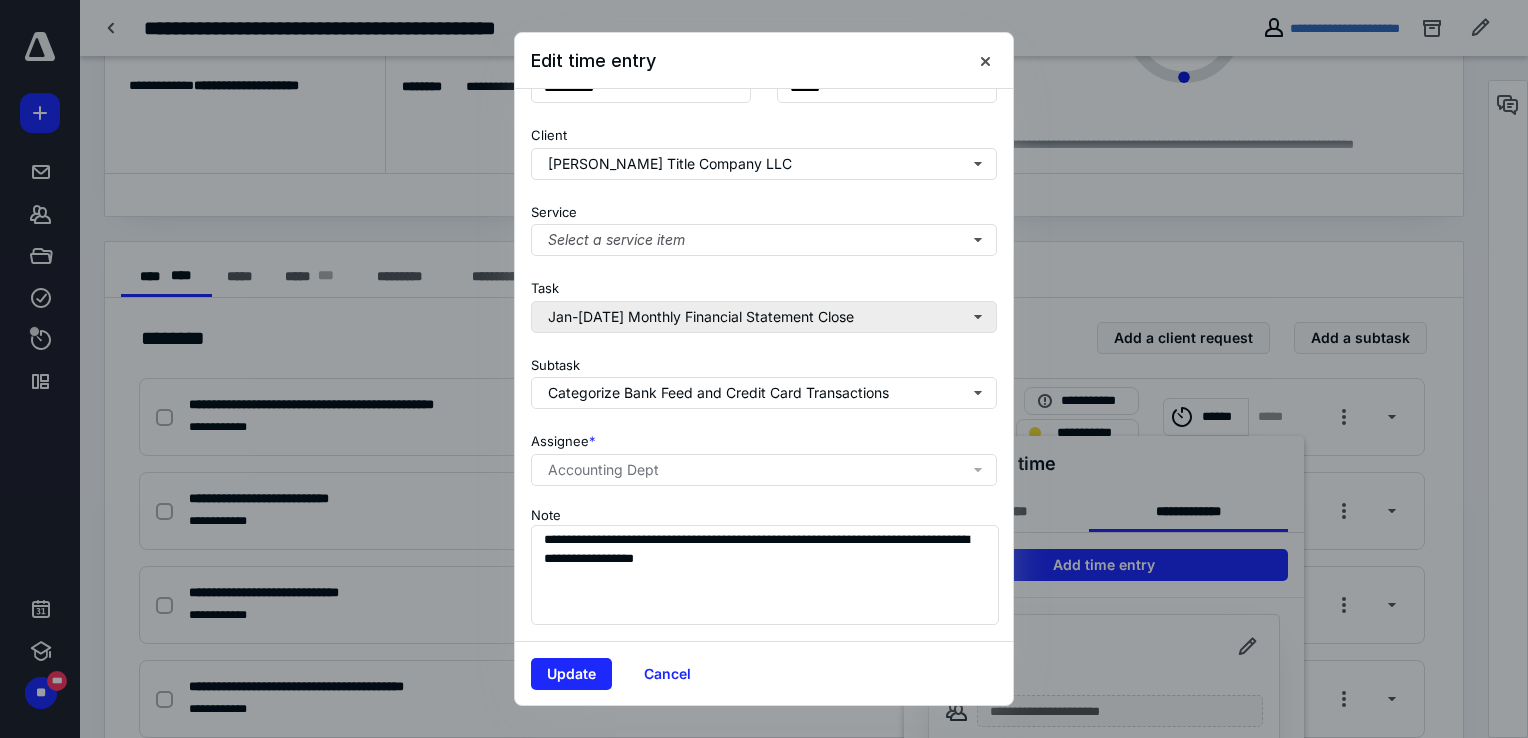 scroll, scrollTop: 194, scrollLeft: 0, axis: vertical 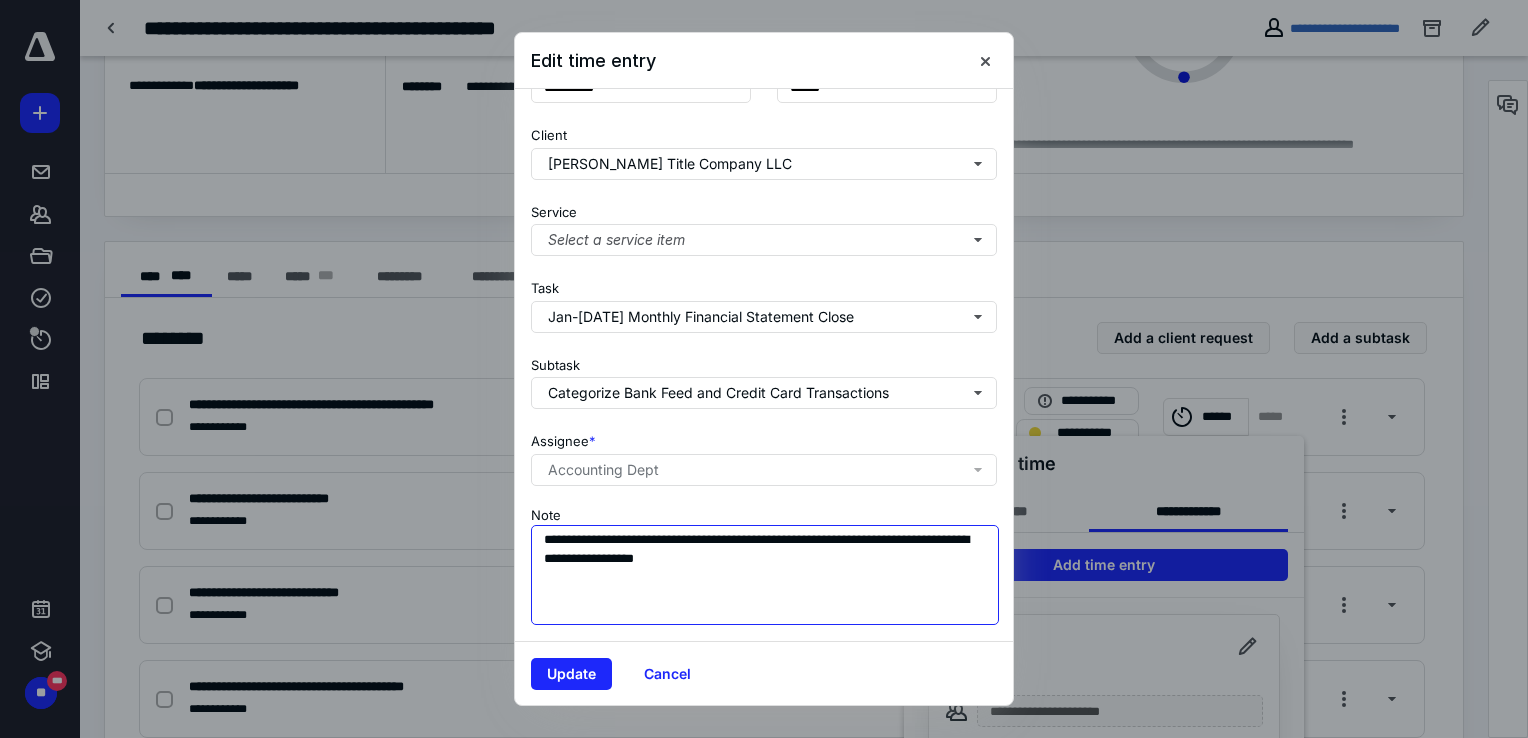 drag, startPoint x: 532, startPoint y: 524, endPoint x: 837, endPoint y: 570, distance: 308.44934 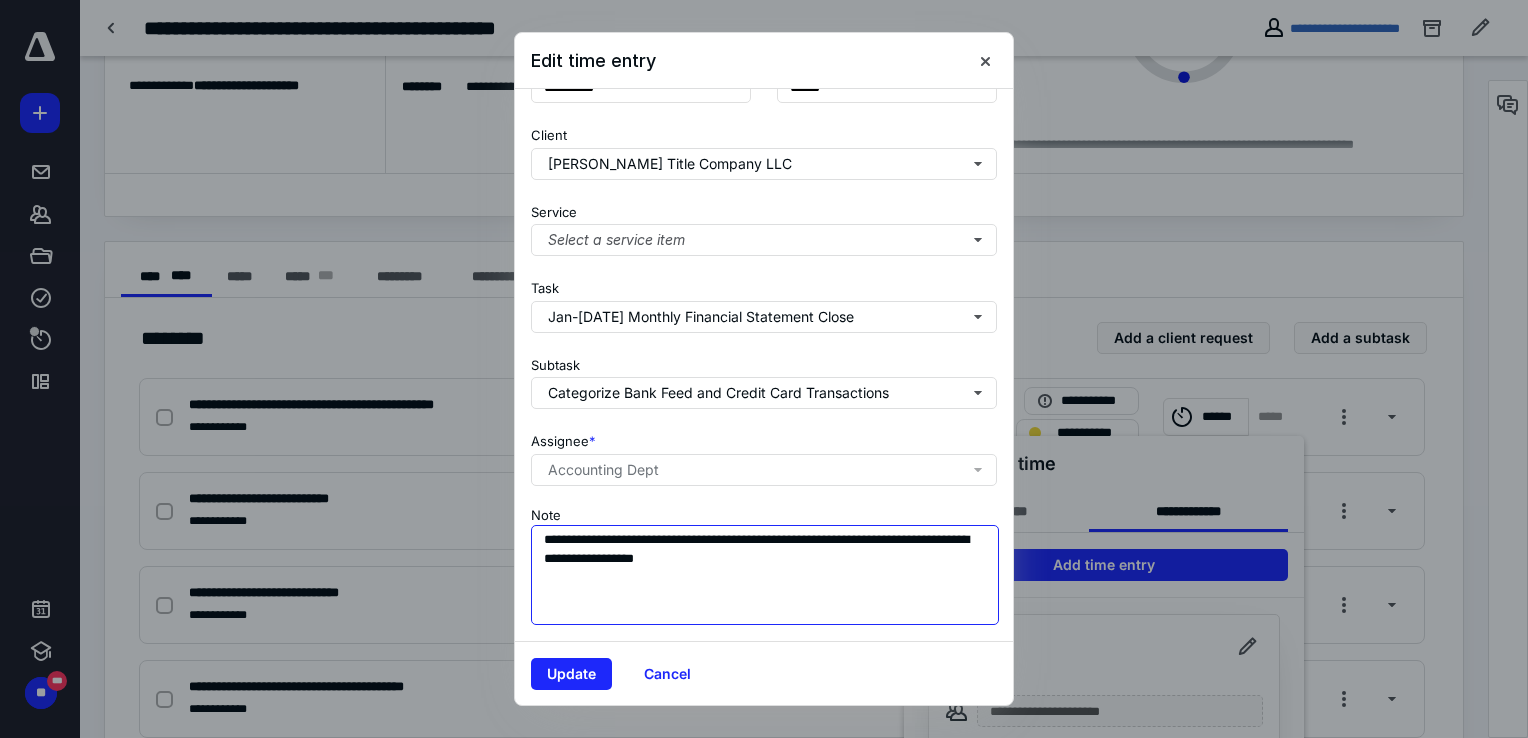 click on "**********" at bounding box center [765, 575] 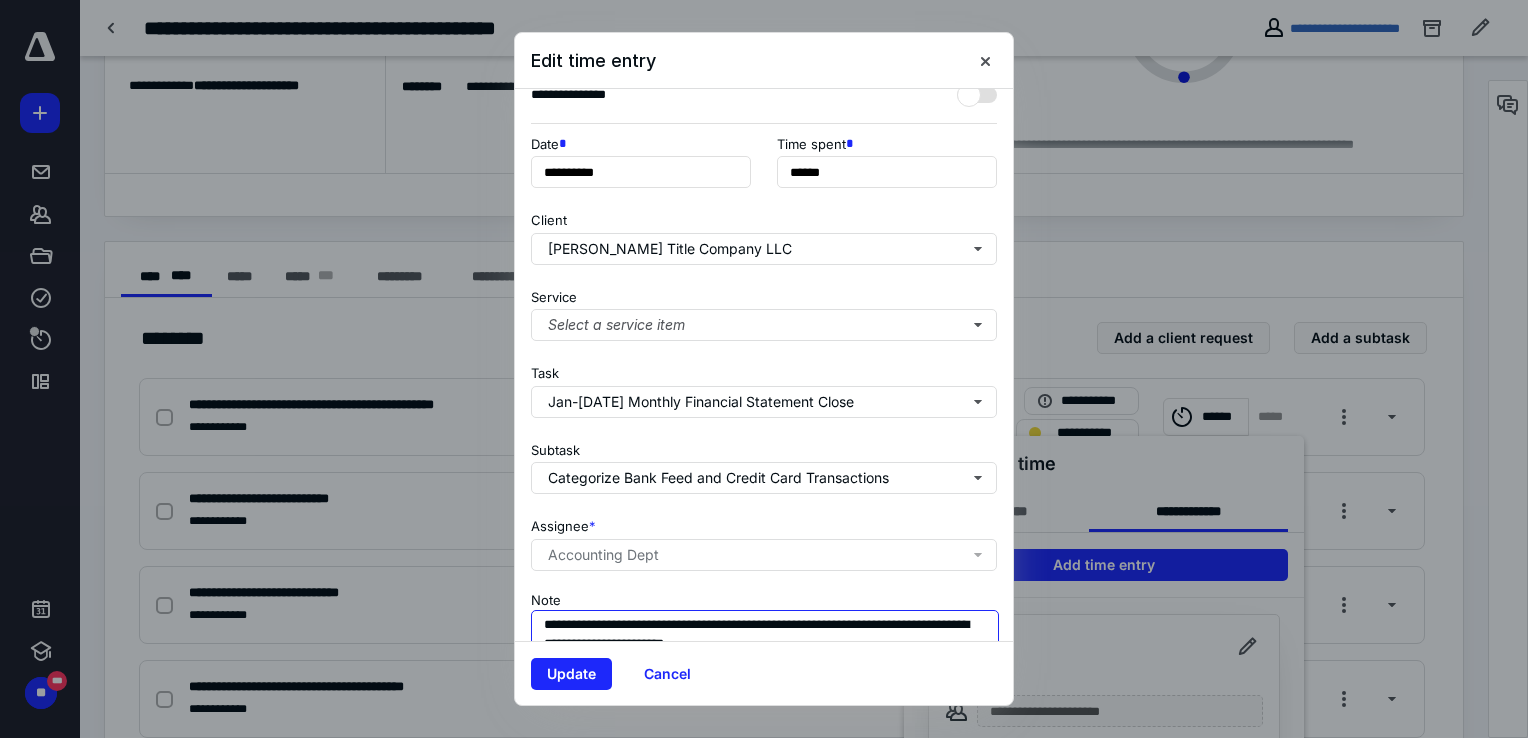 scroll, scrollTop: 194, scrollLeft: 0, axis: vertical 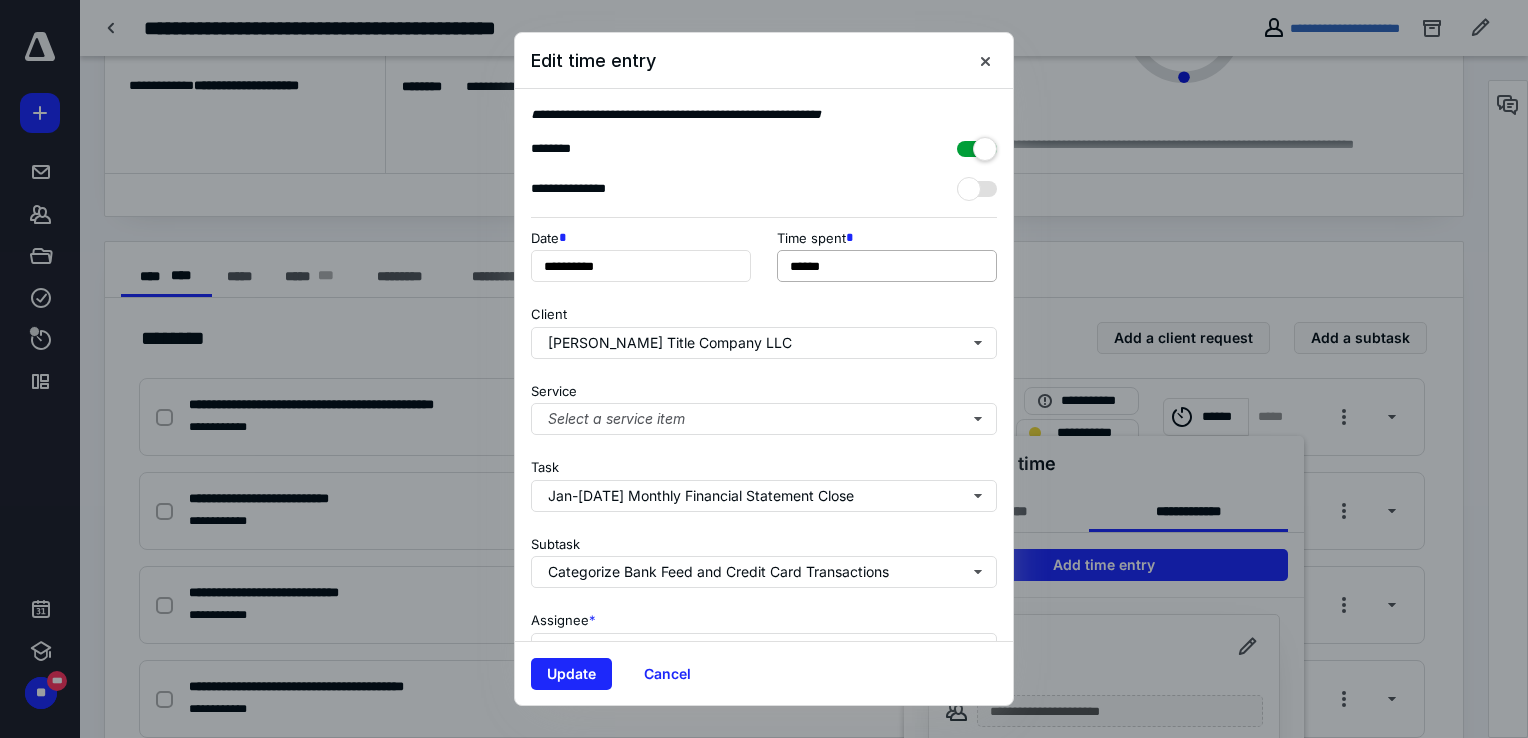 type on "**********" 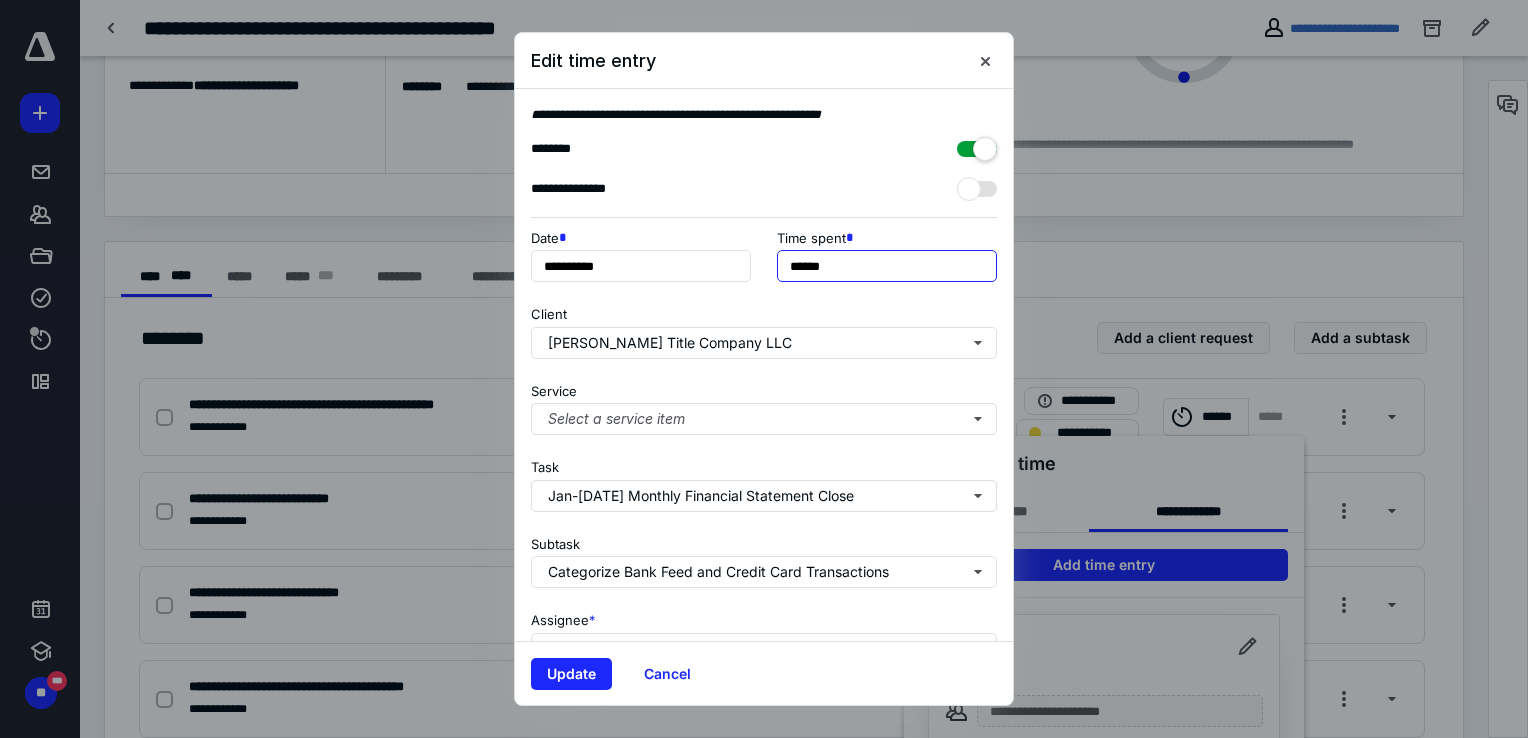 click on "******" at bounding box center (887, 266) 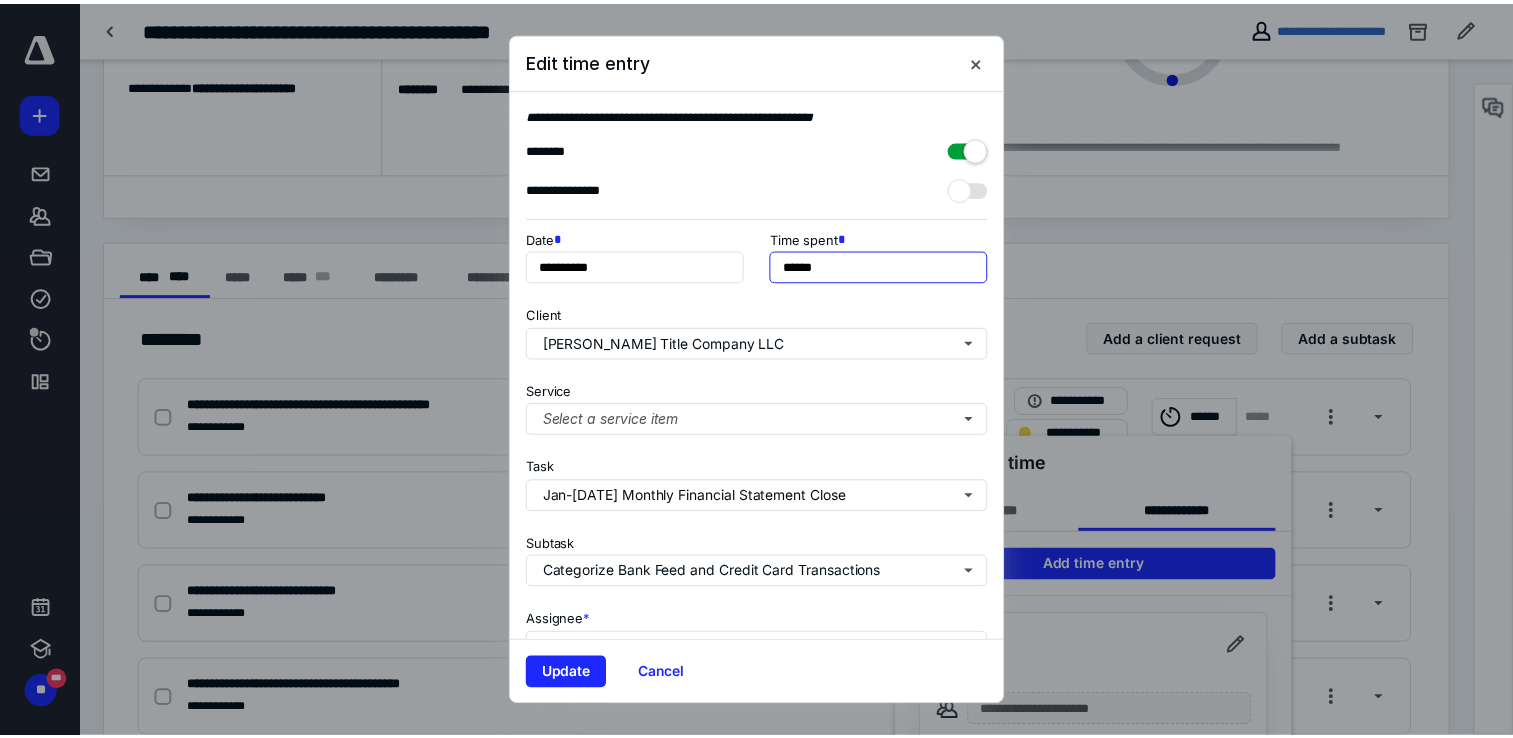 scroll, scrollTop: 194, scrollLeft: 0, axis: vertical 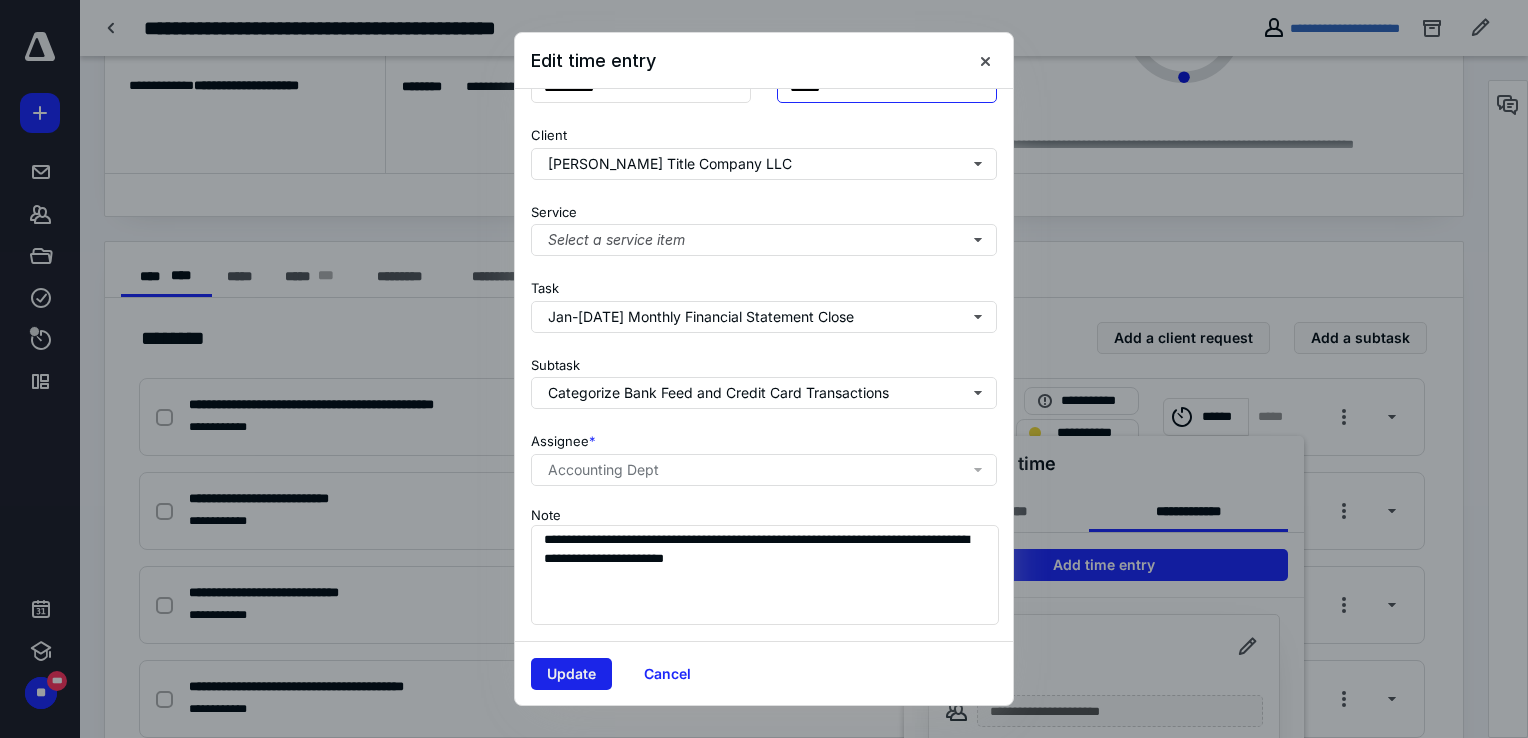 type on "******" 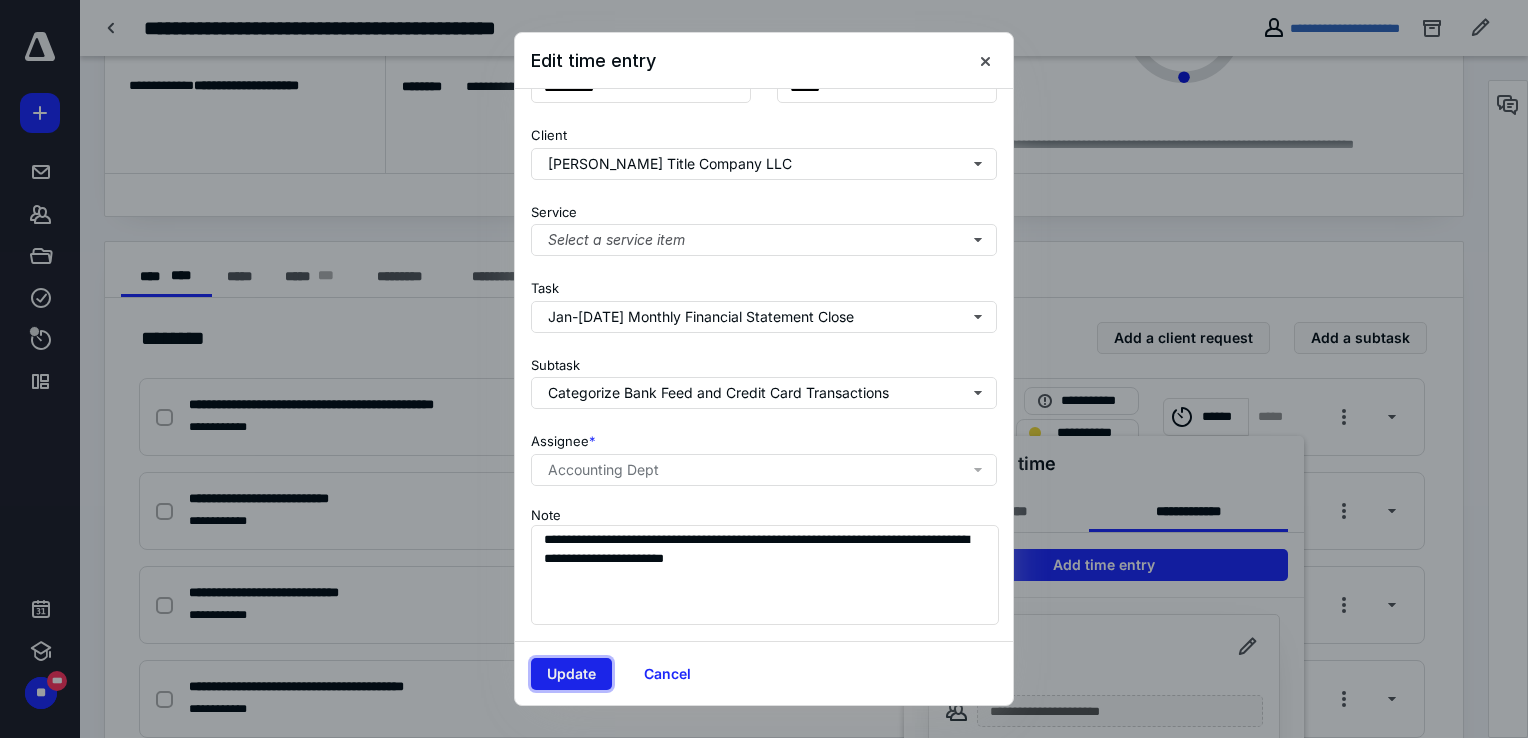 click on "Update" at bounding box center [571, 674] 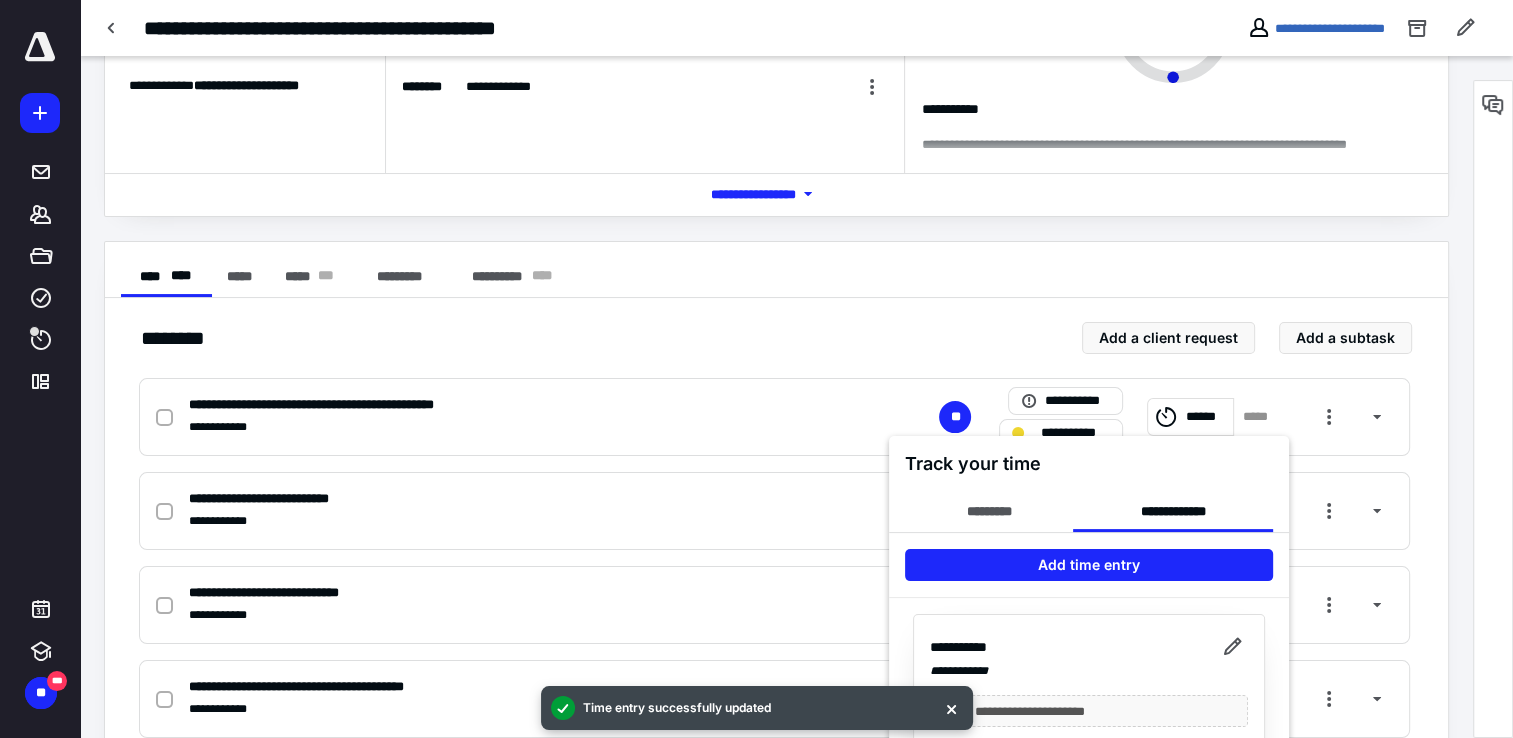 click at bounding box center (756, 369) 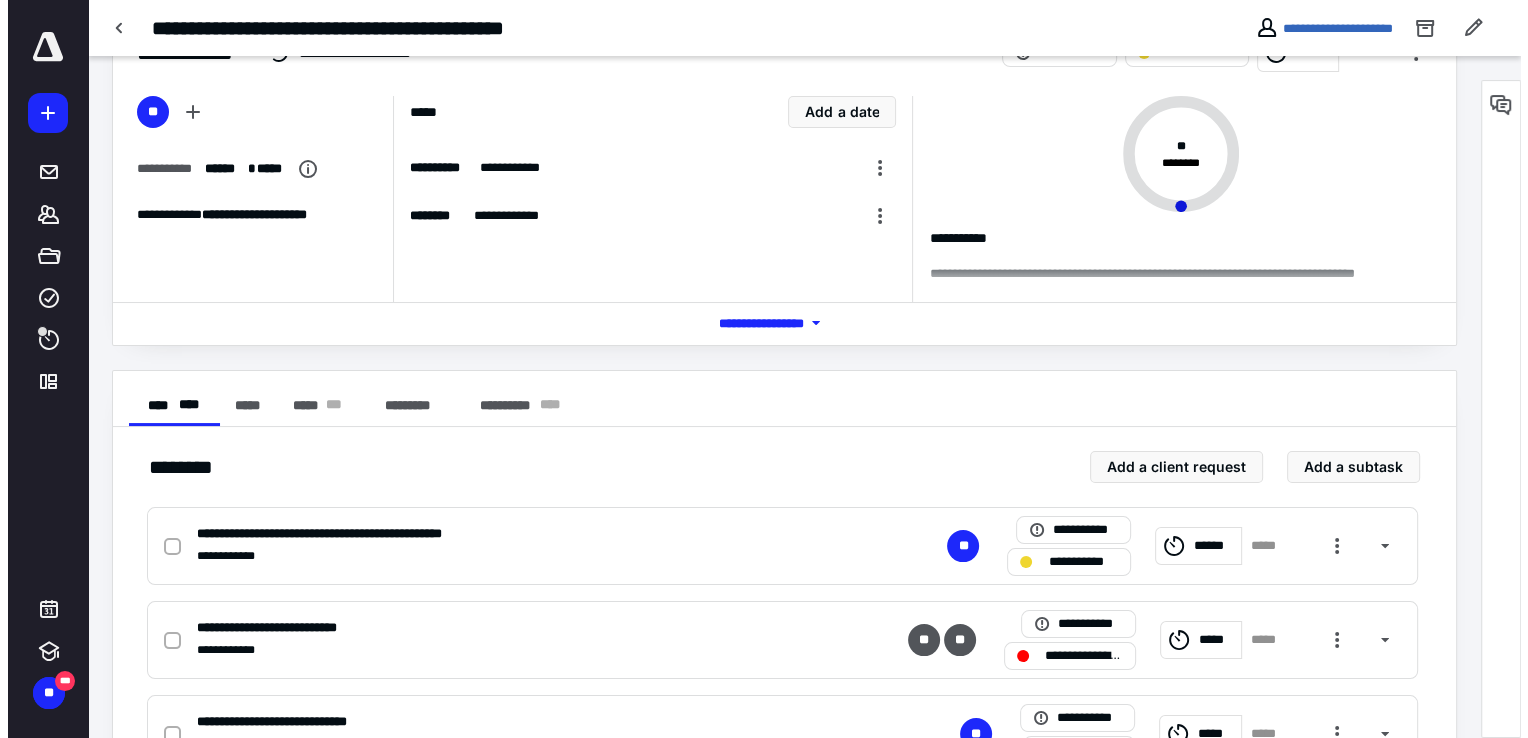 scroll, scrollTop: 0, scrollLeft: 0, axis: both 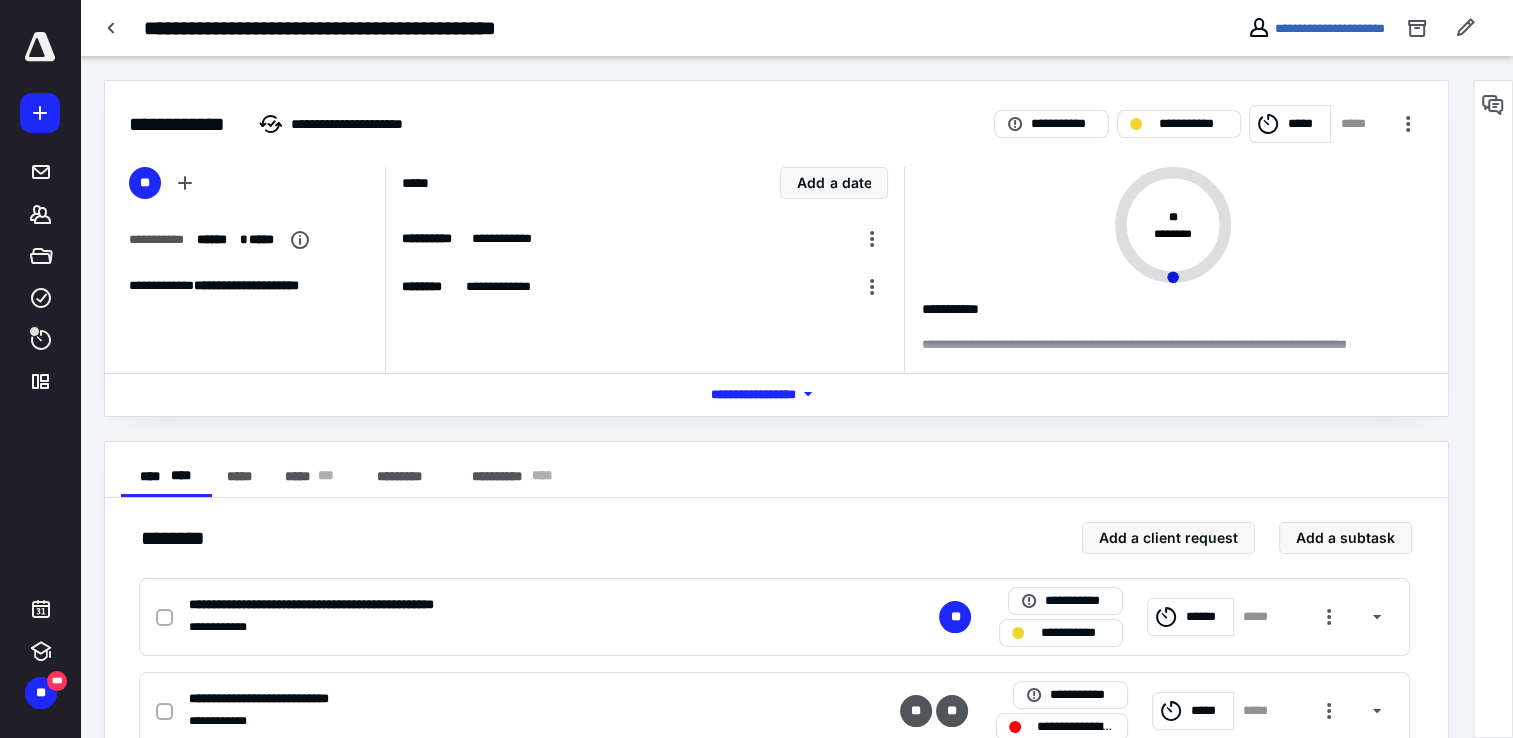 click on "***** Add a date" at bounding box center [645, 183] 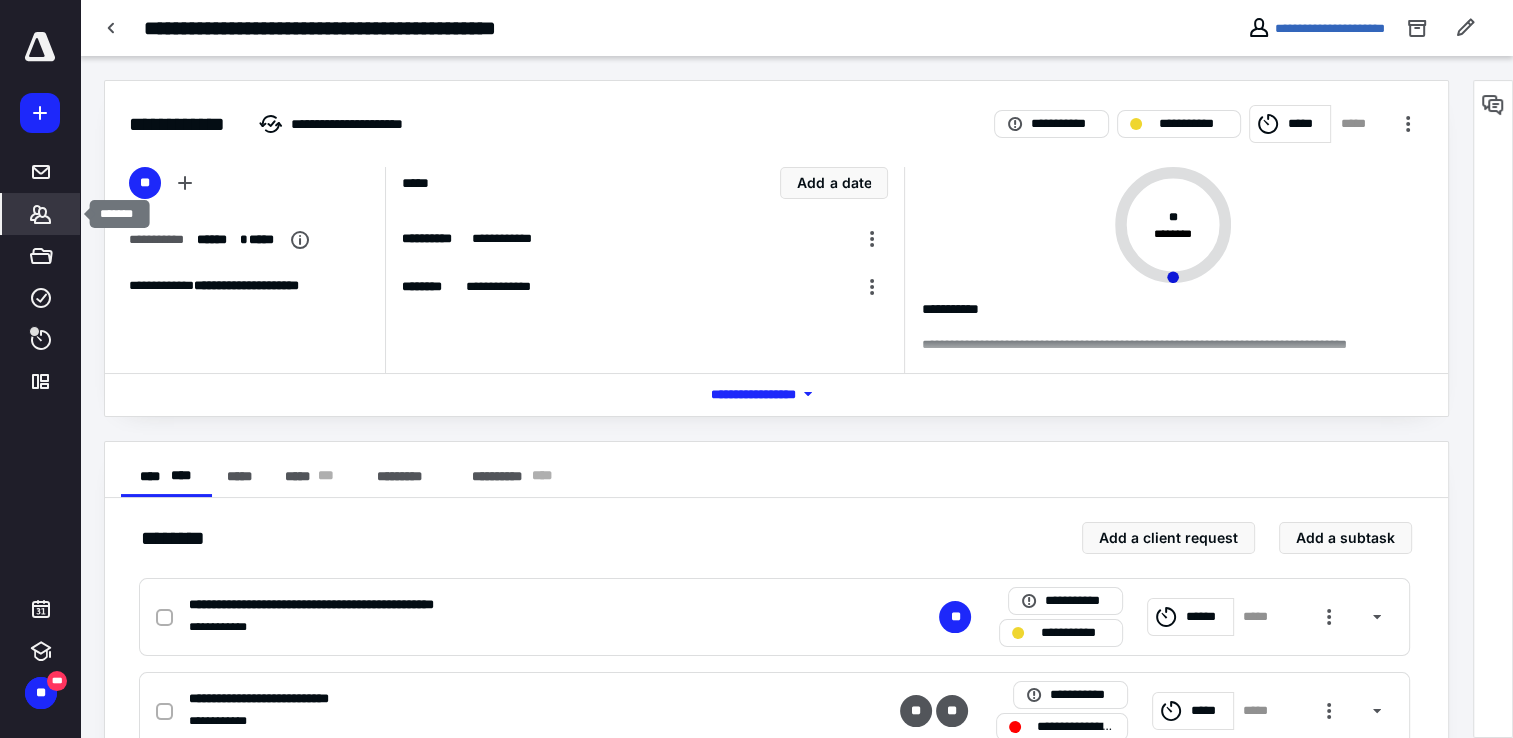 click 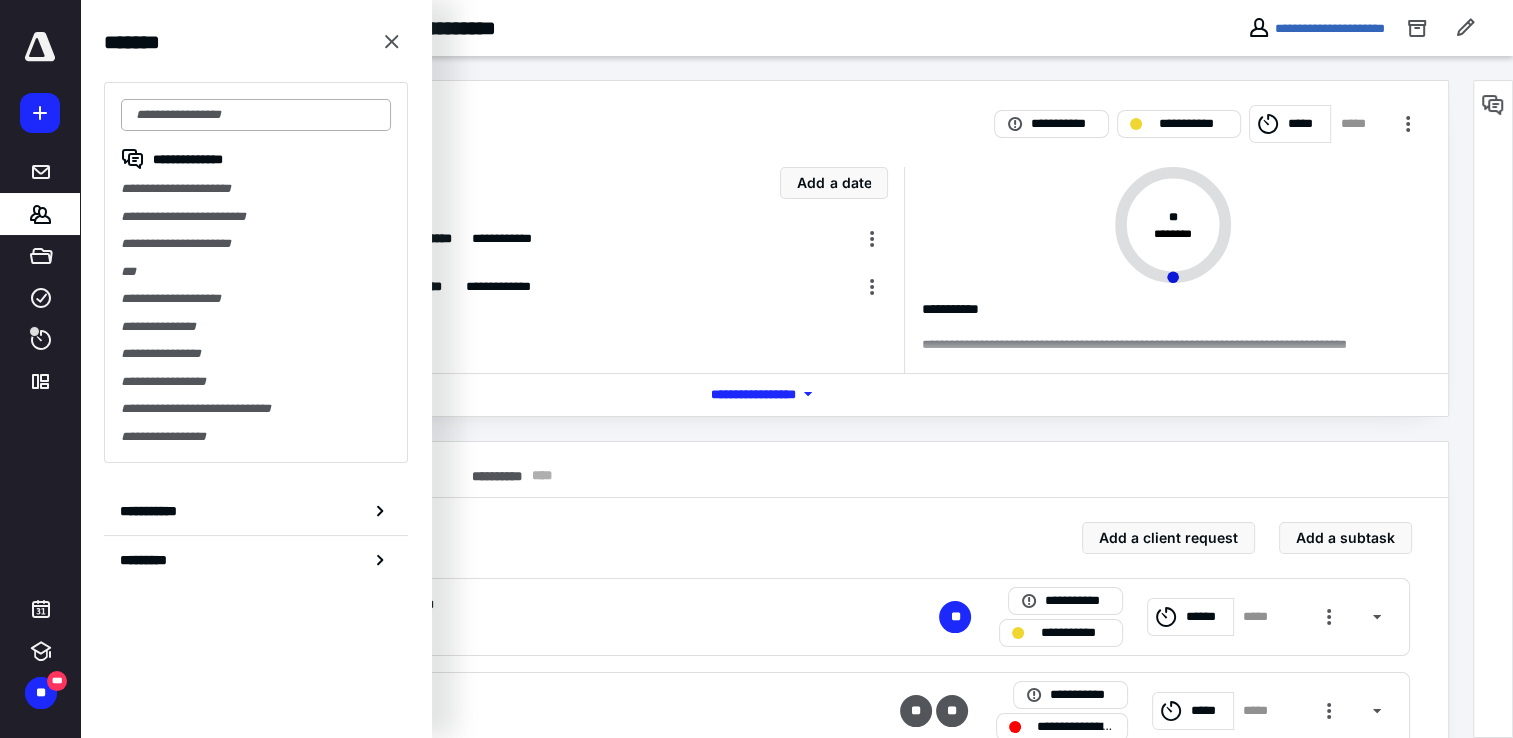 click at bounding box center (256, 115) 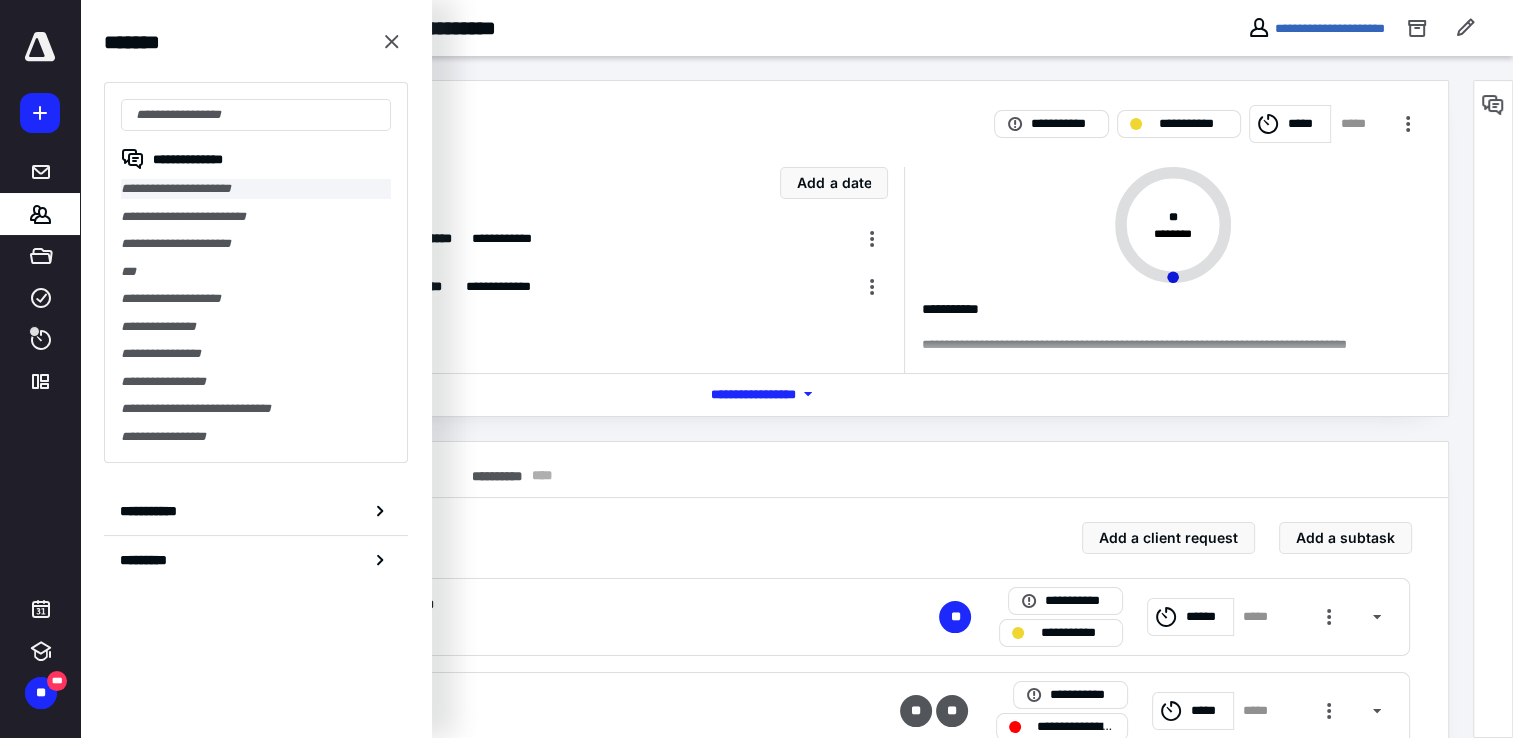 click on "**********" at bounding box center [256, 189] 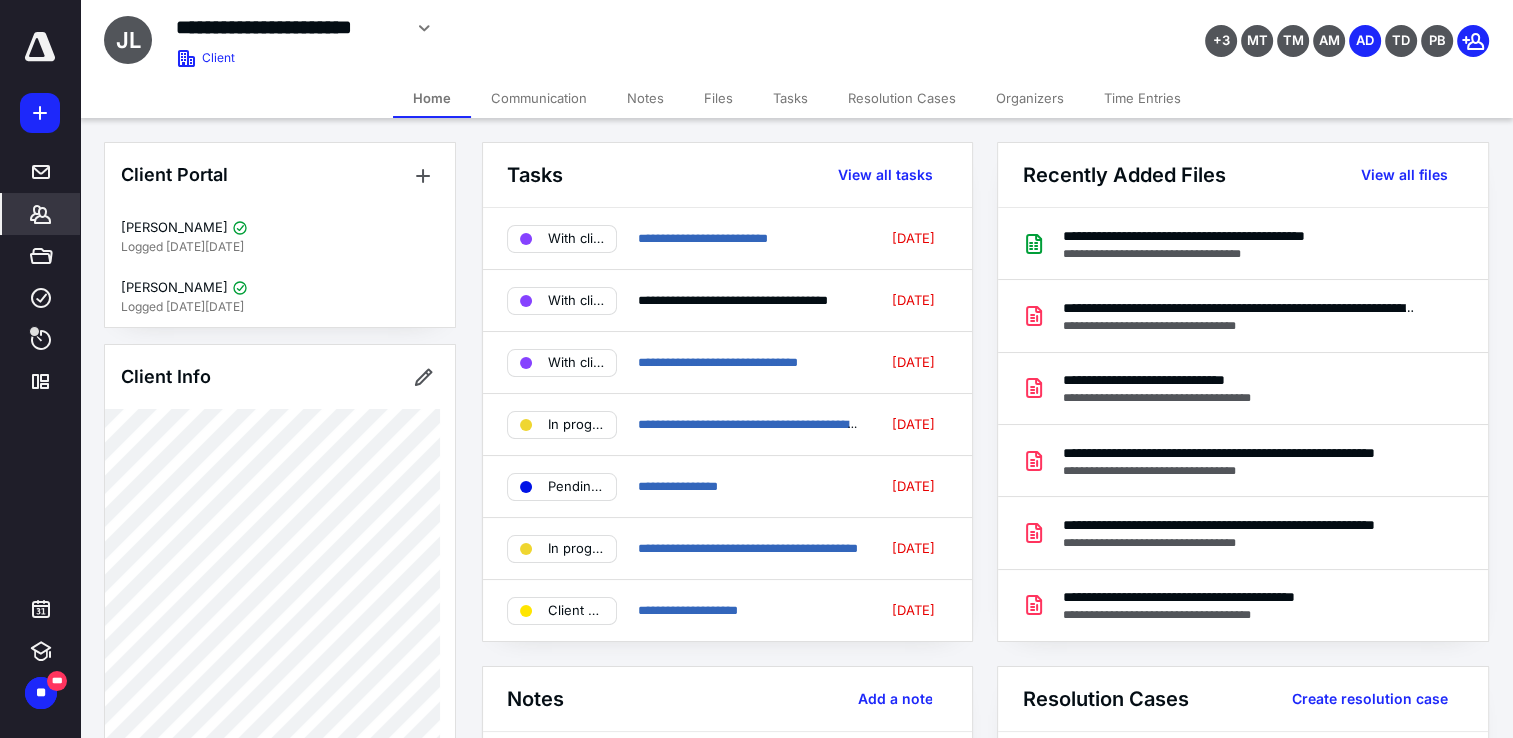 click on "Files" at bounding box center [718, 98] 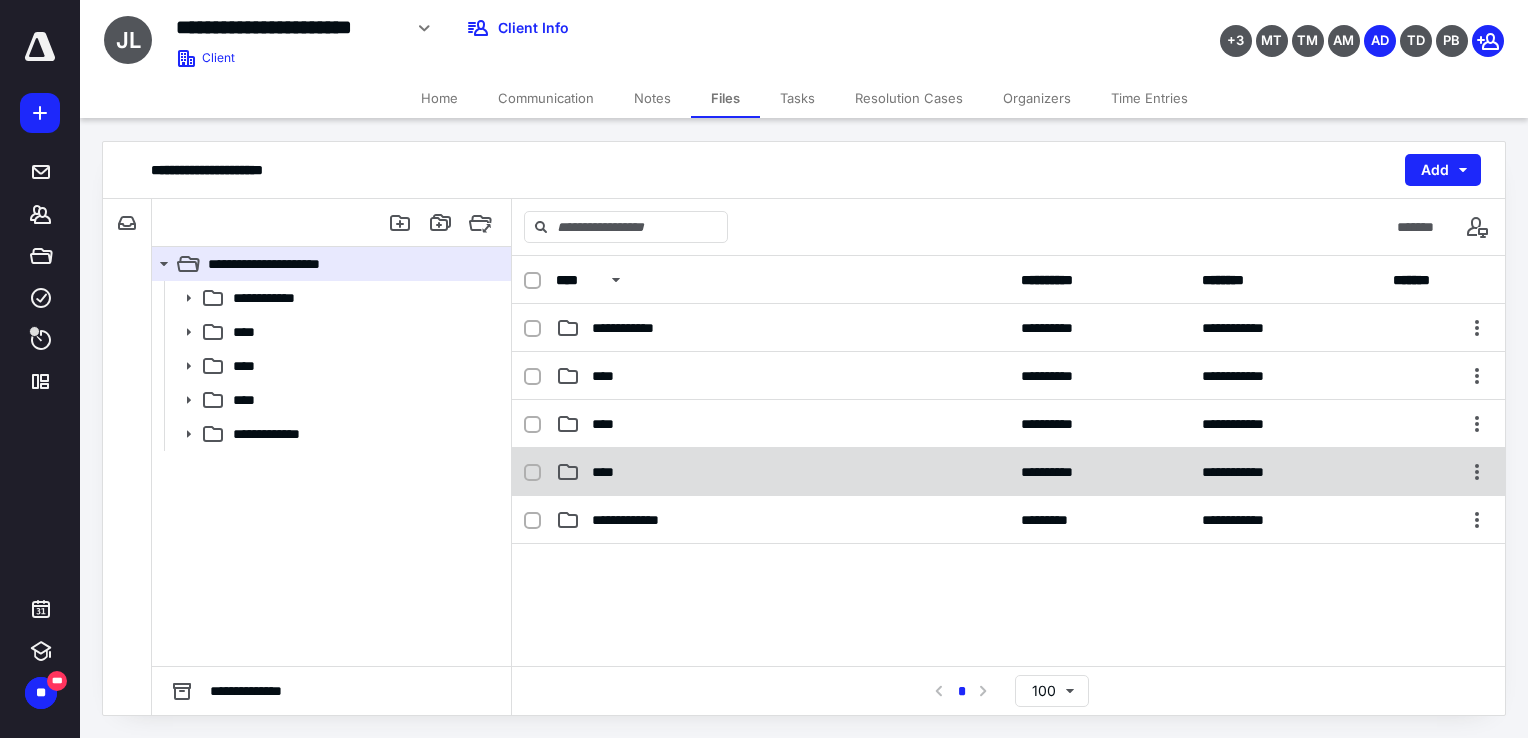 click on "****" at bounding box center (782, 472) 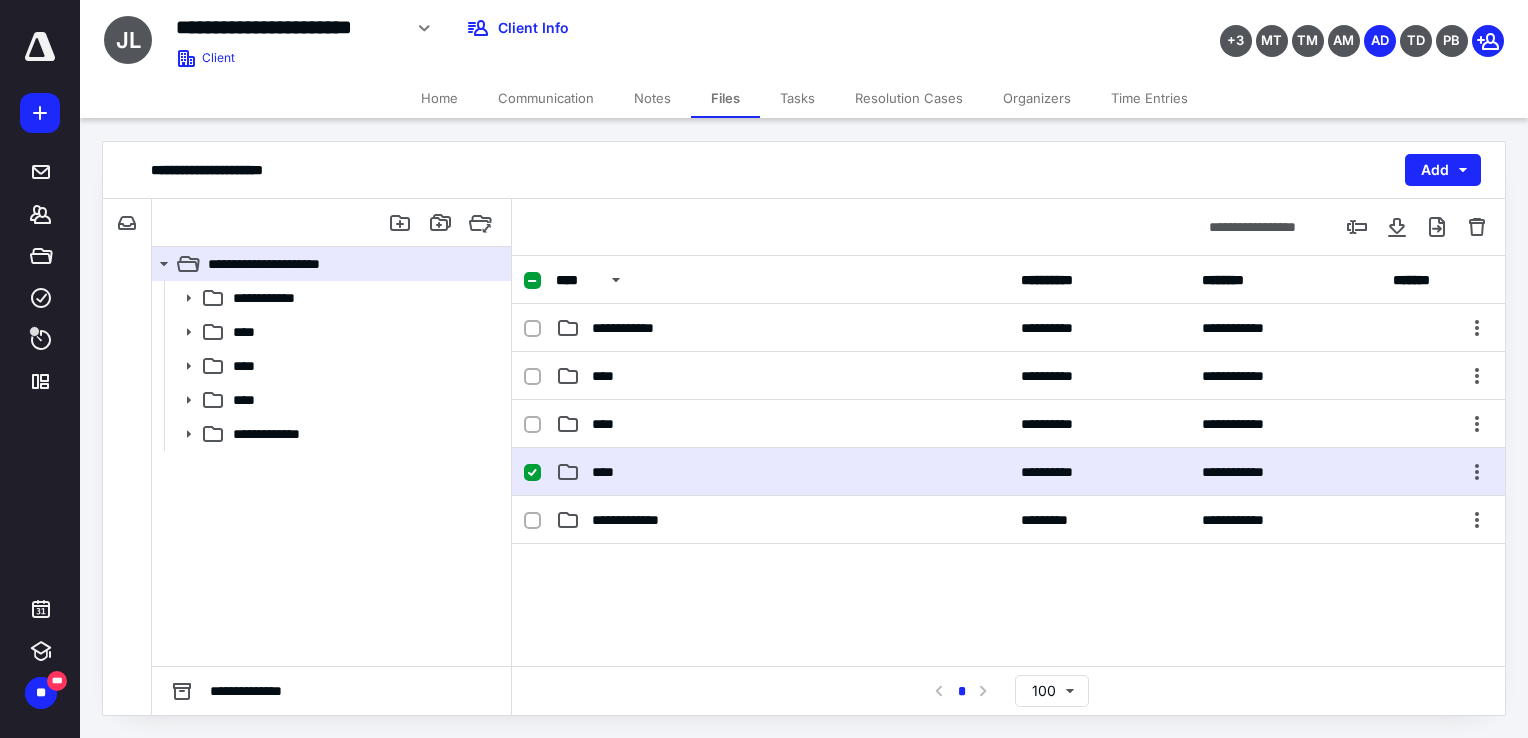 click on "****" at bounding box center [782, 472] 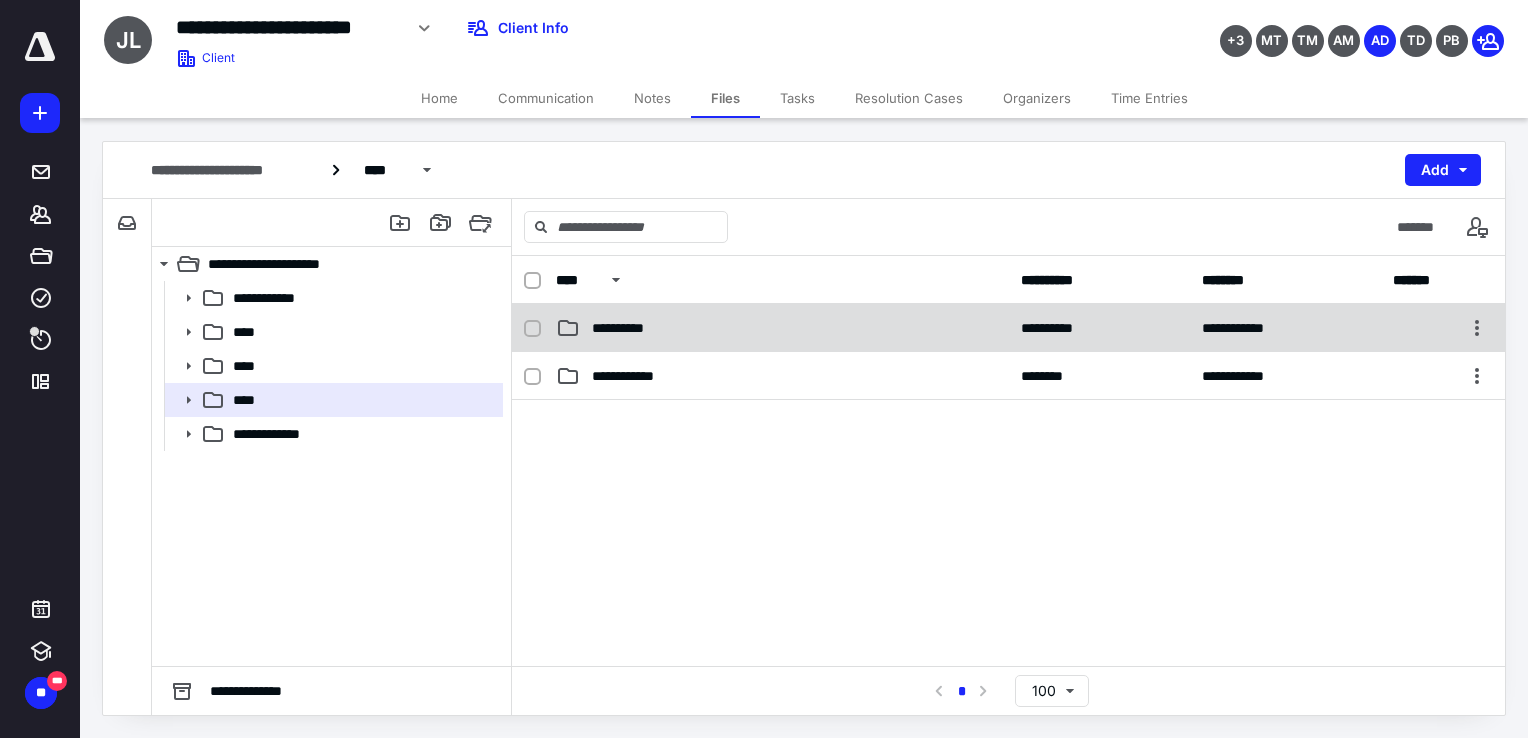 click on "**********" at bounding box center (782, 328) 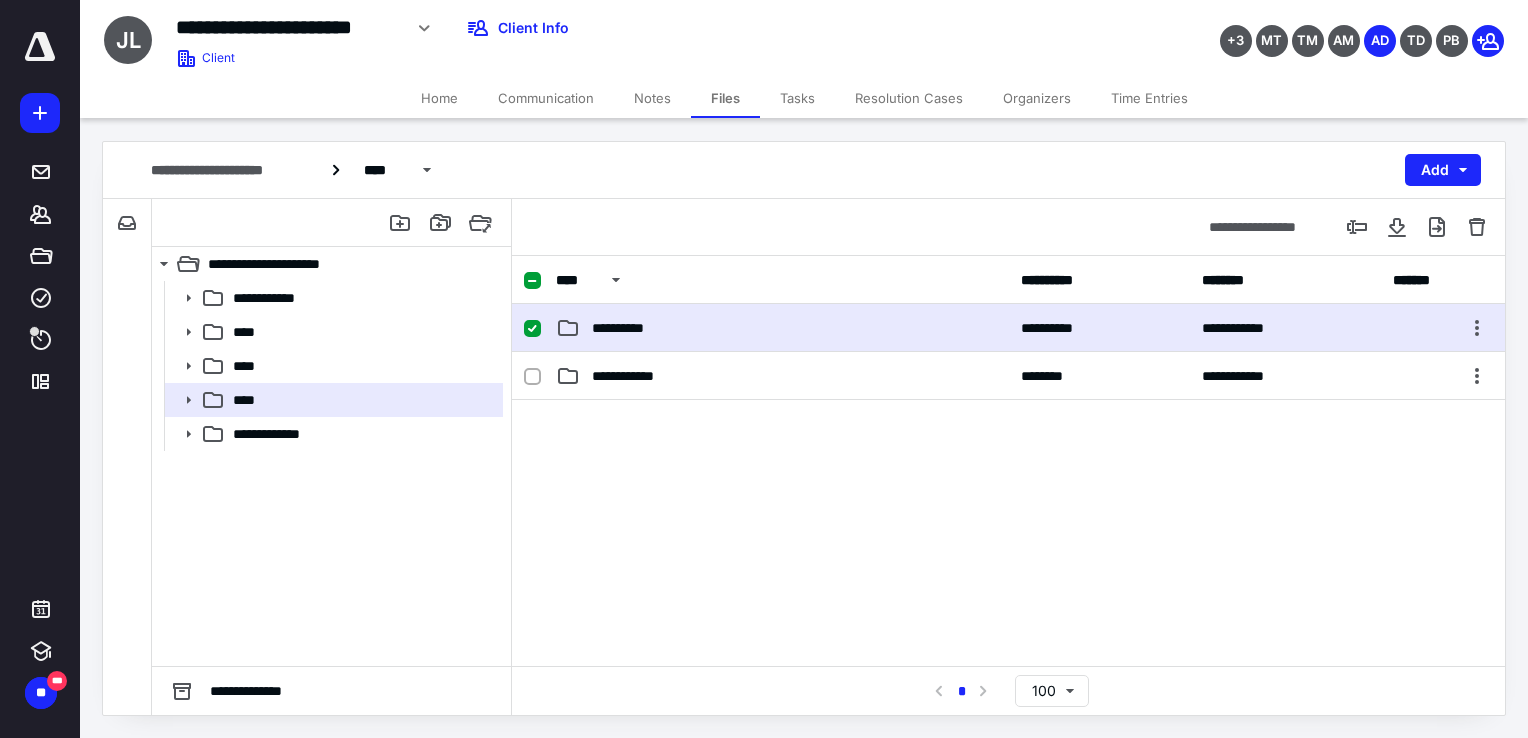 click on "**********" at bounding box center (782, 328) 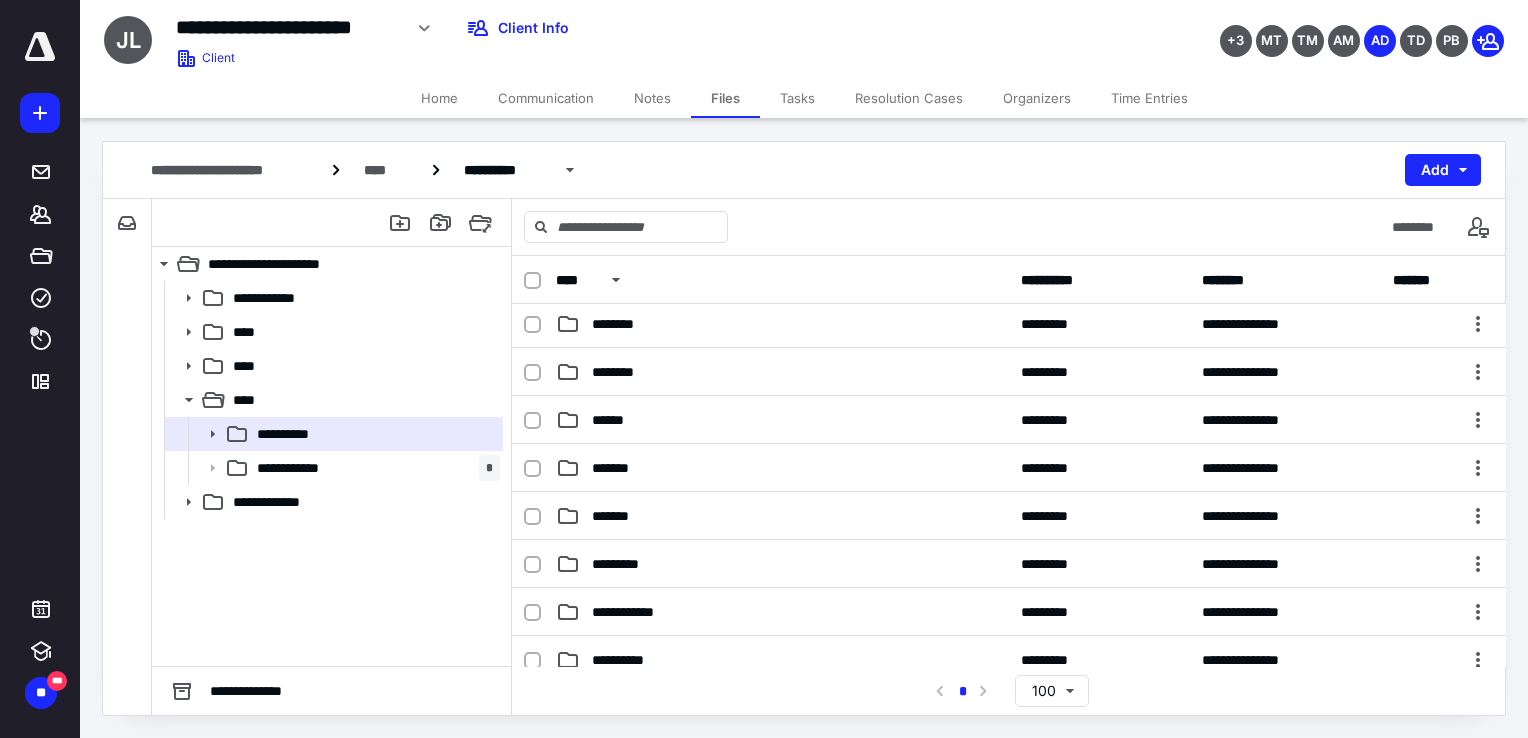 scroll, scrollTop: 0, scrollLeft: 0, axis: both 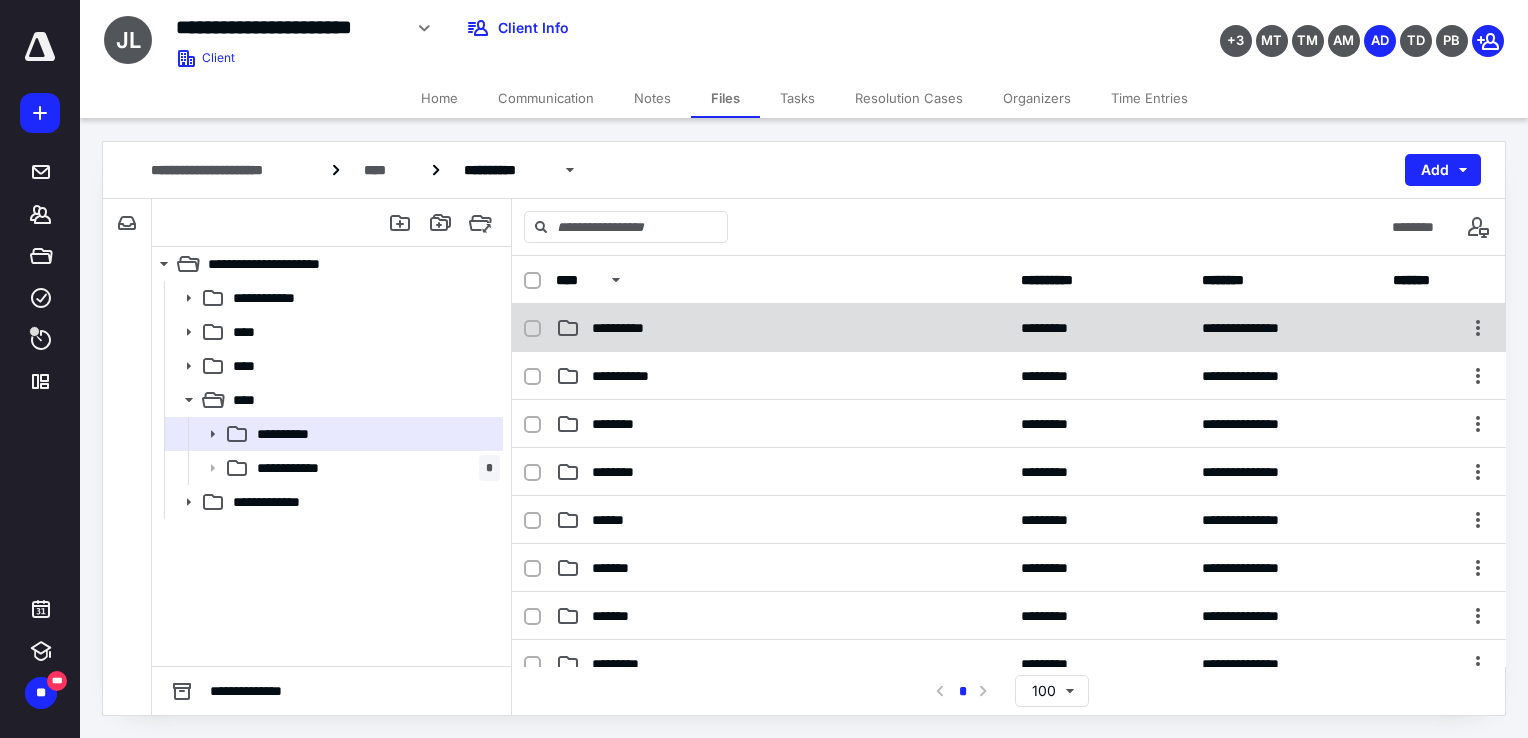 click on "**********" at bounding box center [1009, 328] 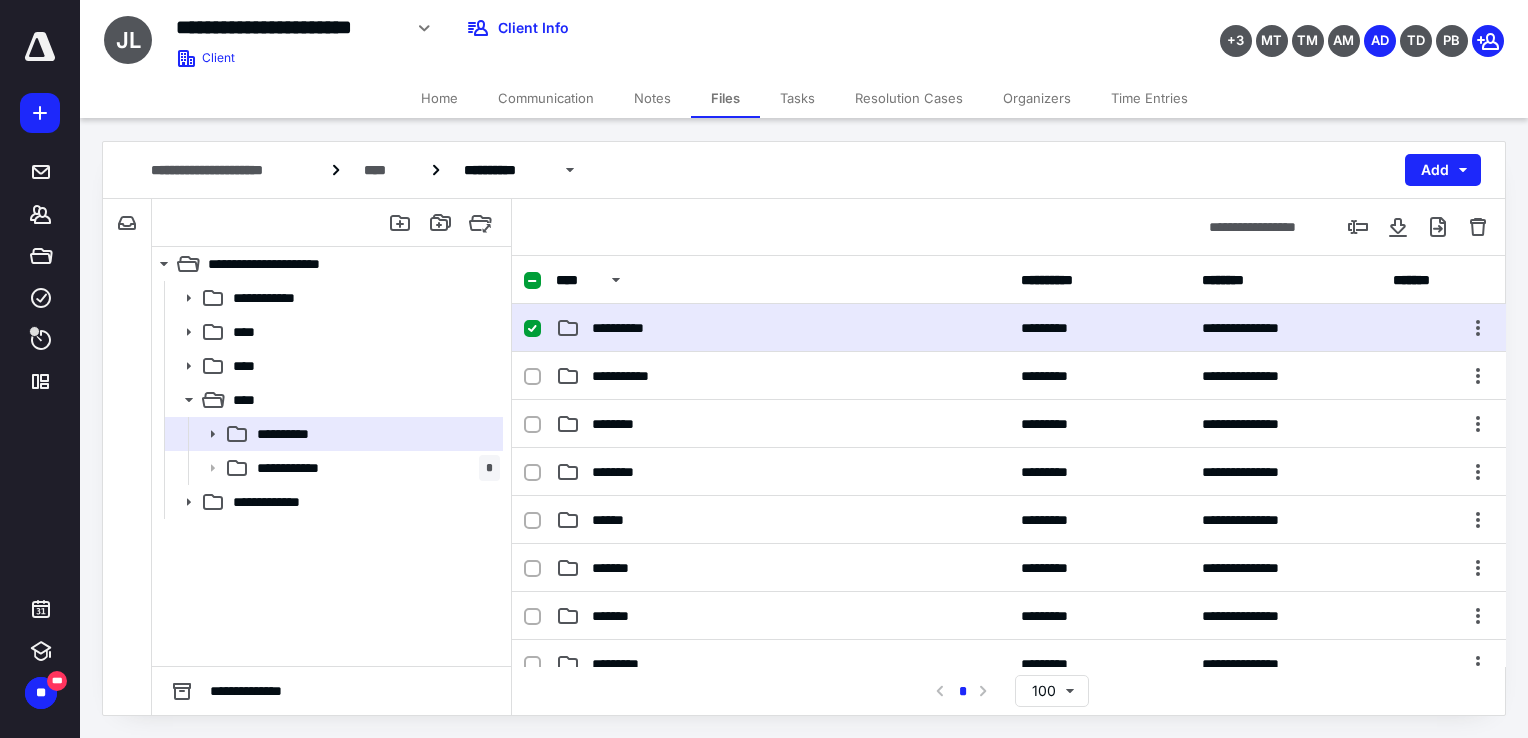 click on "**********" at bounding box center [1009, 328] 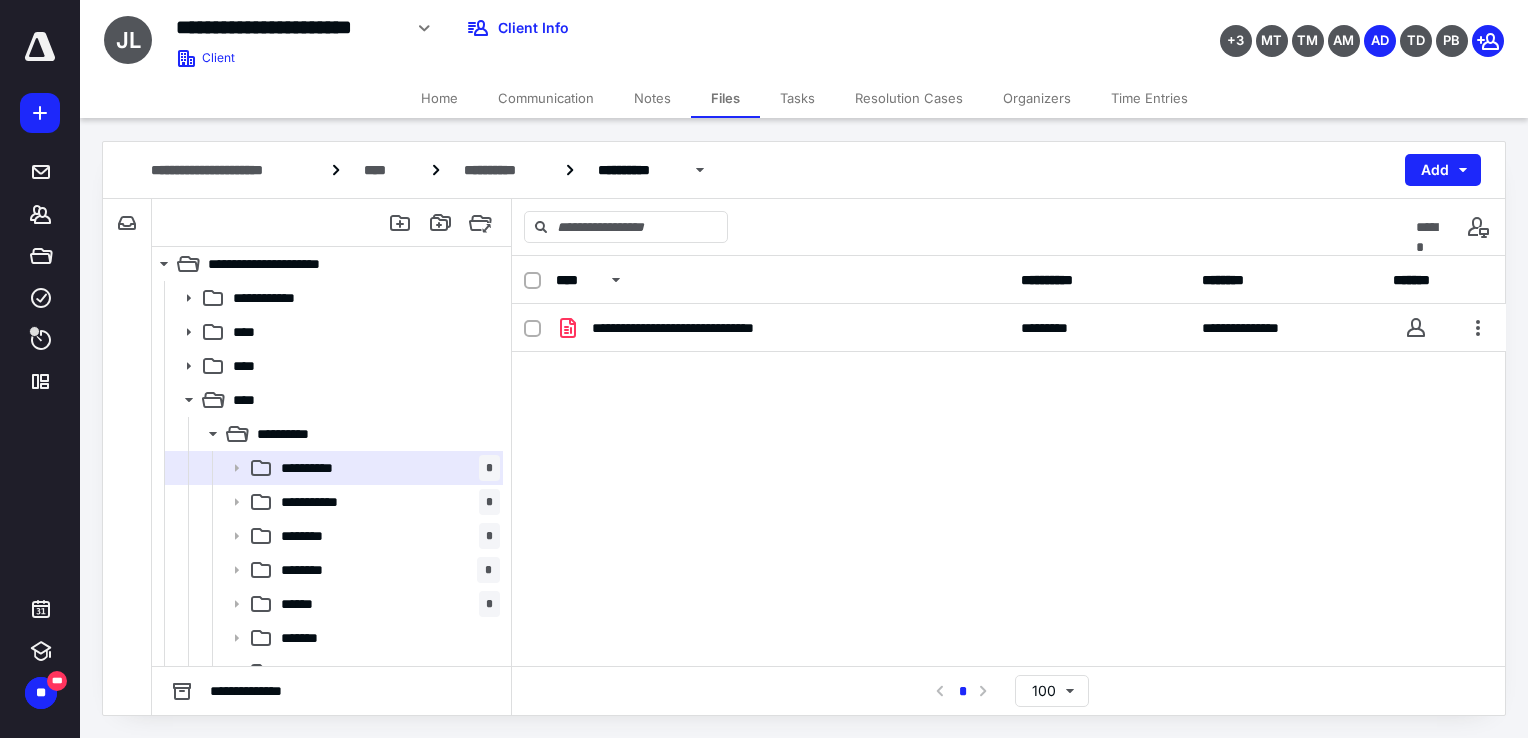 click on "**********" at bounding box center [1009, 328] 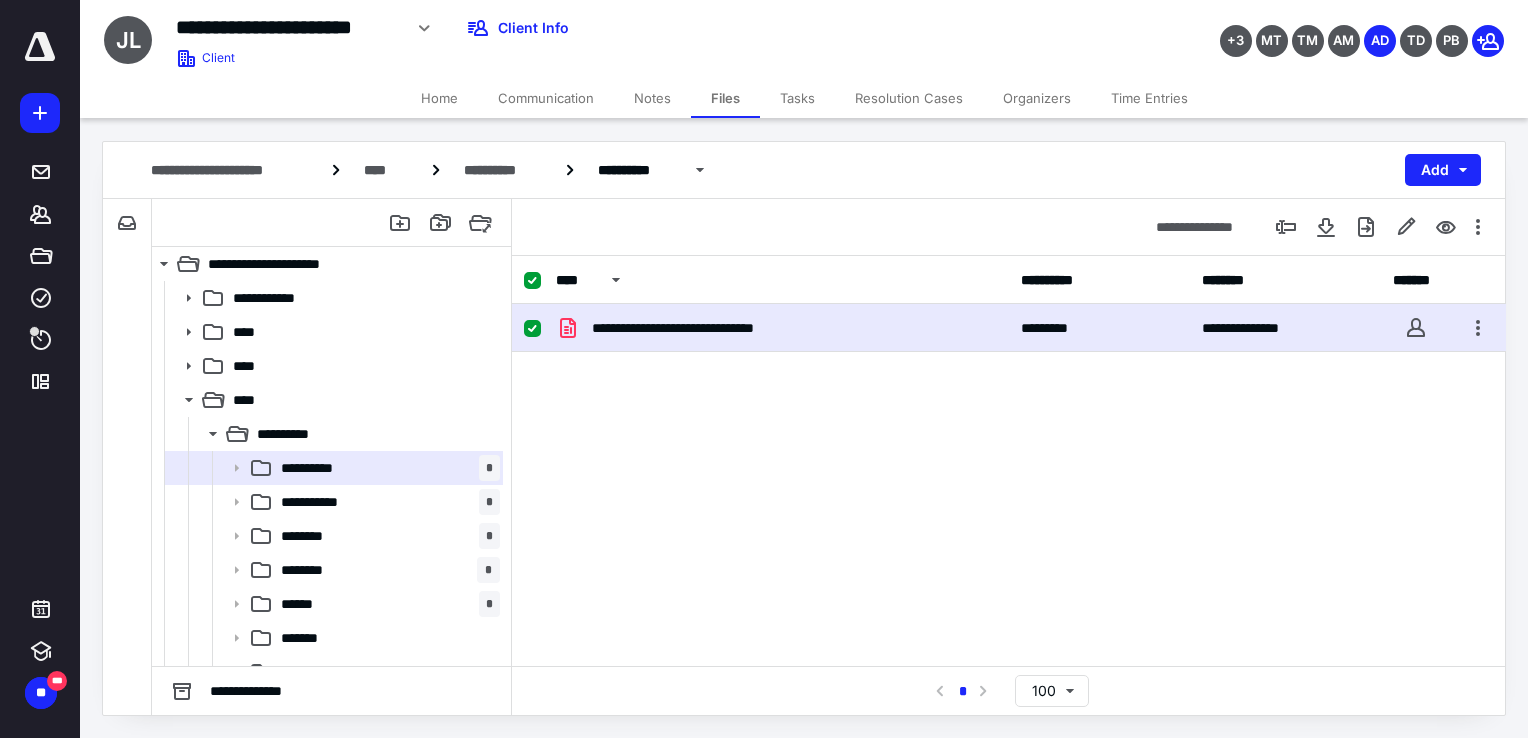 click on "**********" at bounding box center [1009, 328] 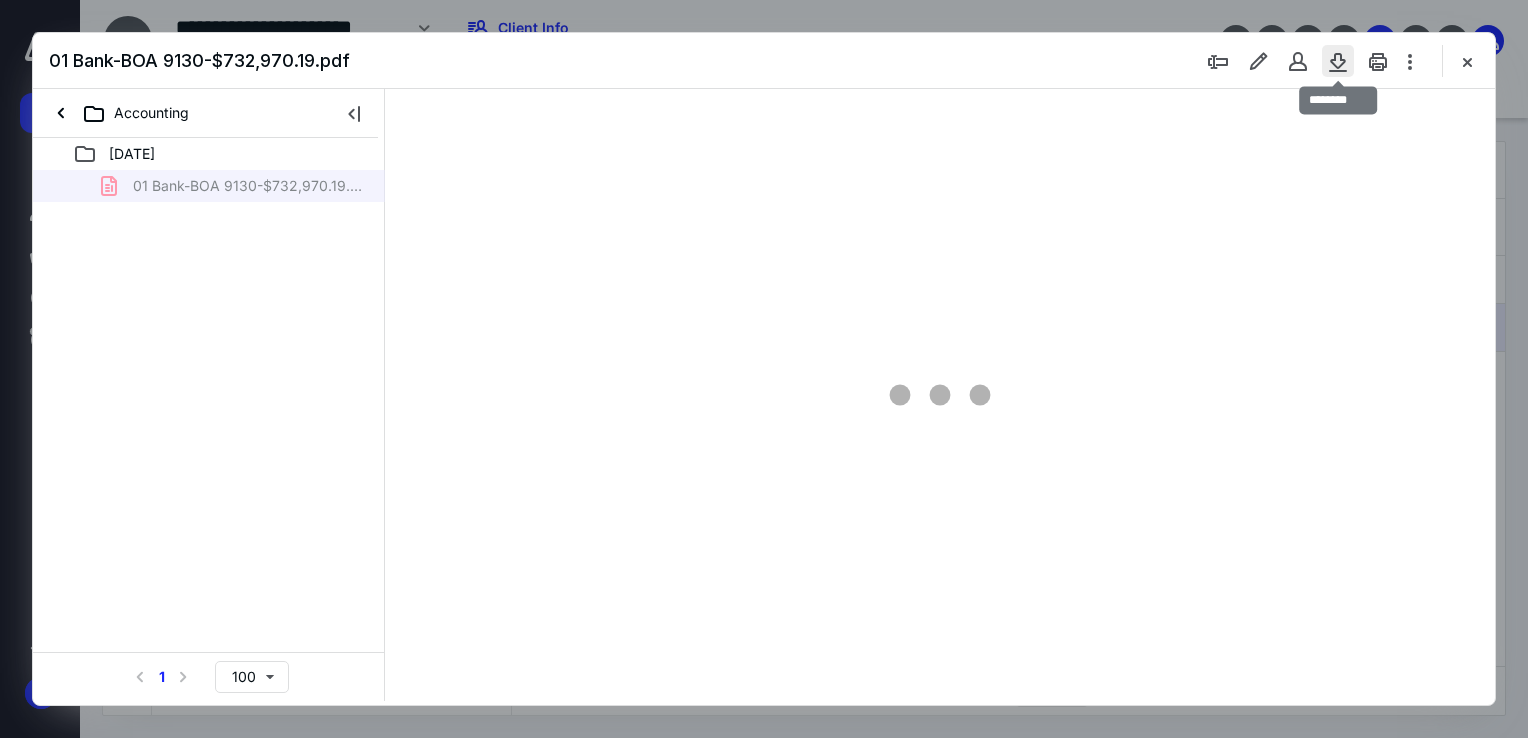 click at bounding box center (1338, 61) 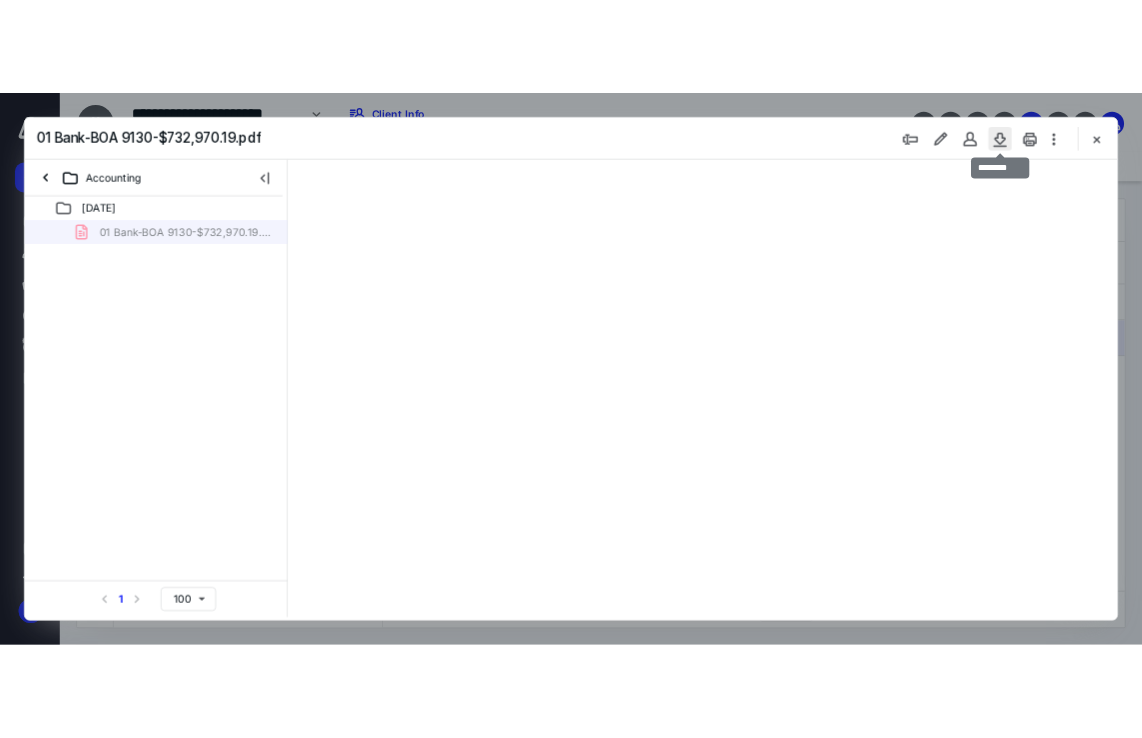 scroll, scrollTop: 0, scrollLeft: 0, axis: both 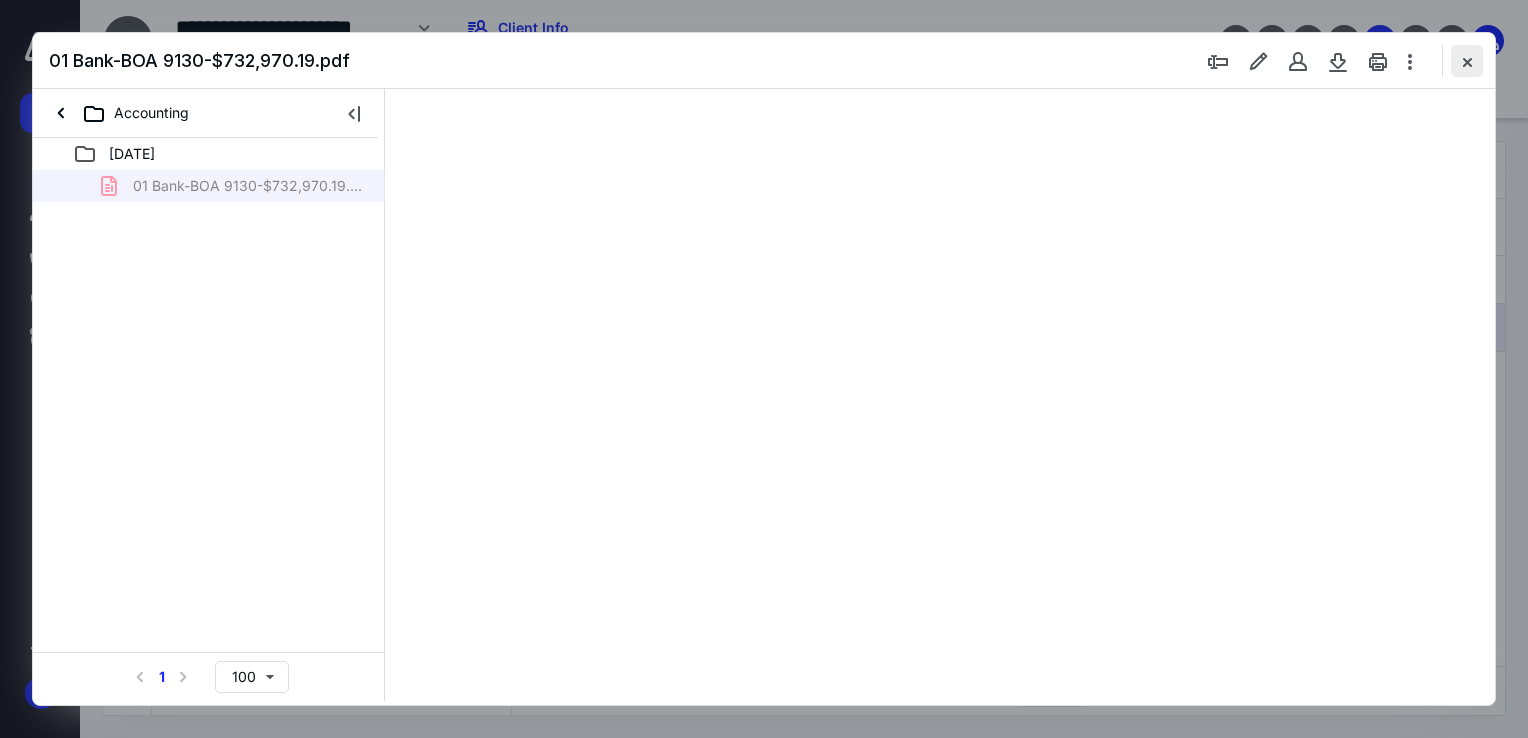 click at bounding box center [1467, 61] 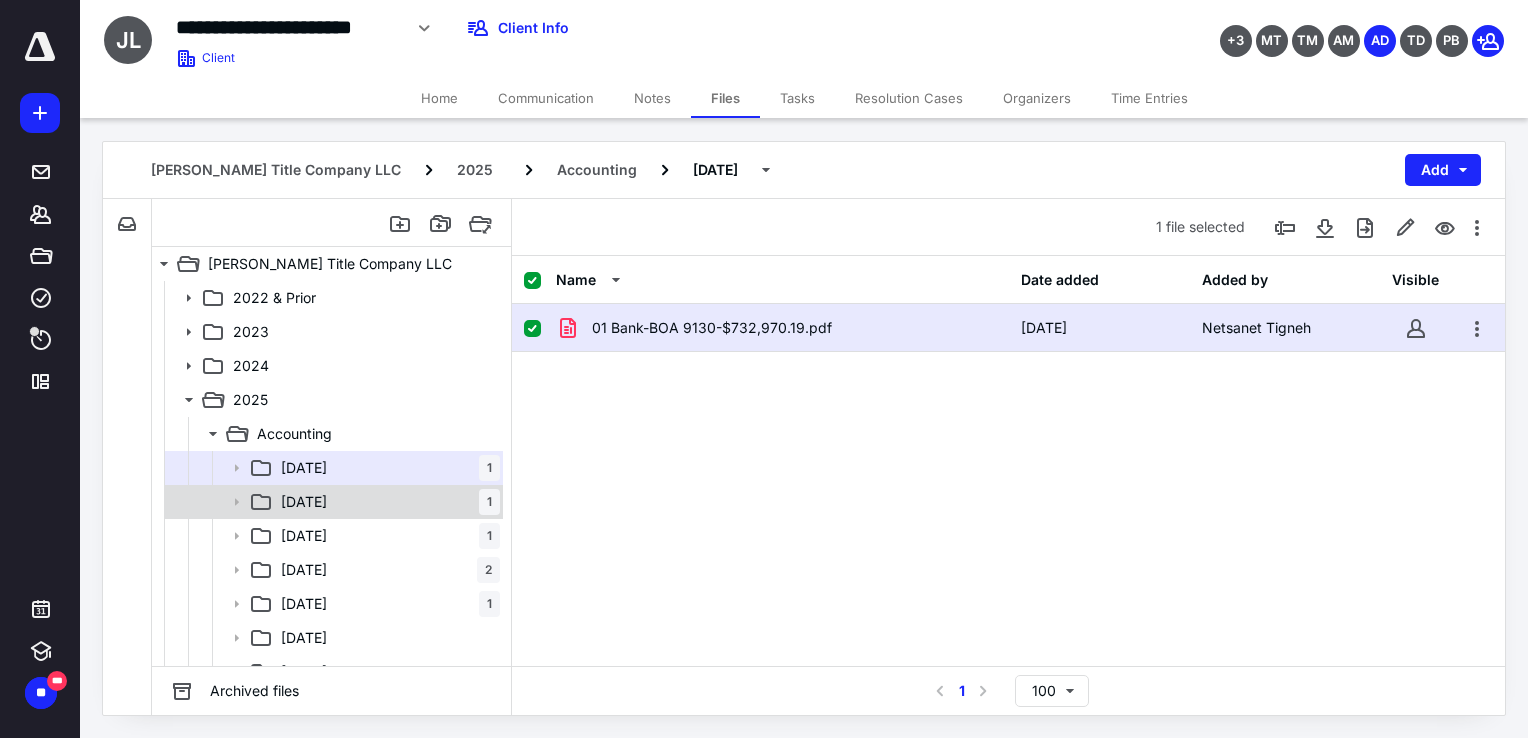 click on "[DATE] 1" at bounding box center (386, 502) 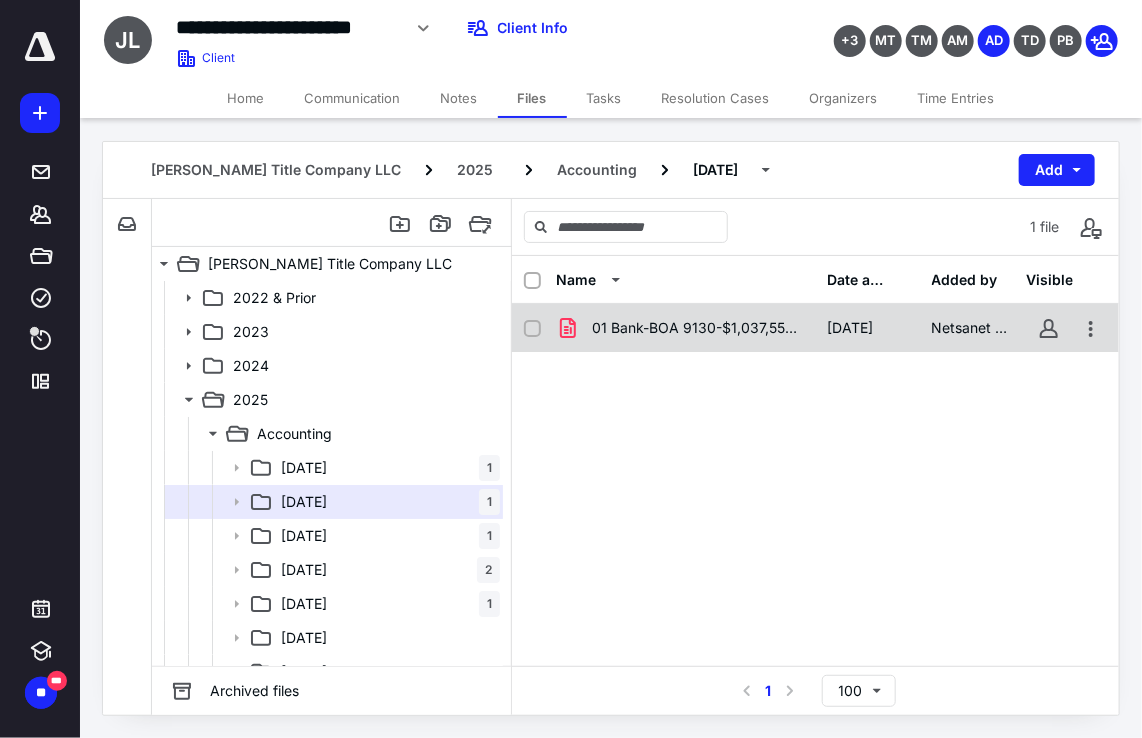 click on "[DATE]" at bounding box center (851, 328) 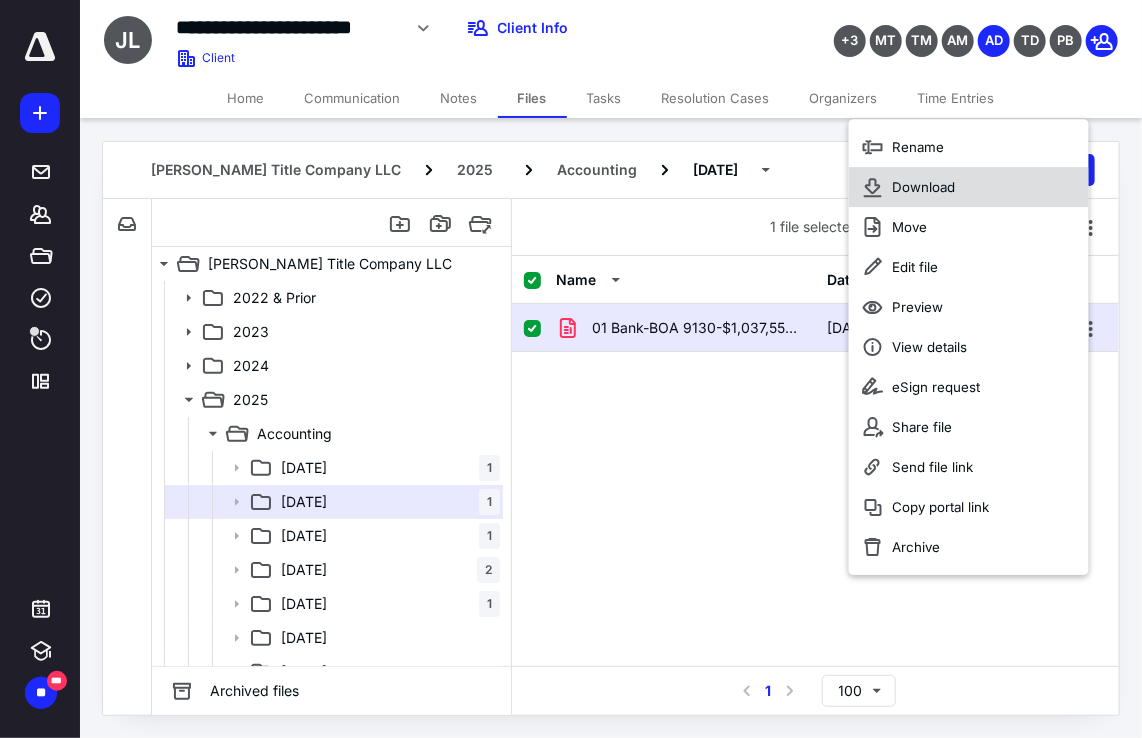 click on "Download" at bounding box center [924, 187] 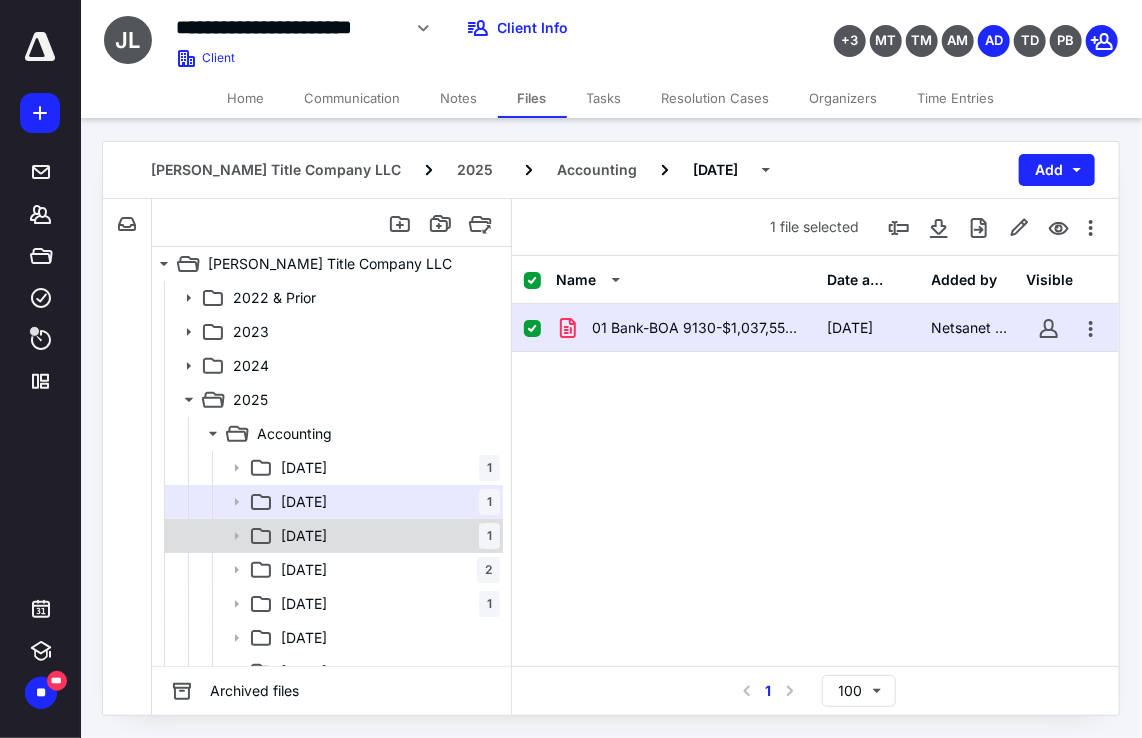 click on "[DATE]" at bounding box center (304, 536) 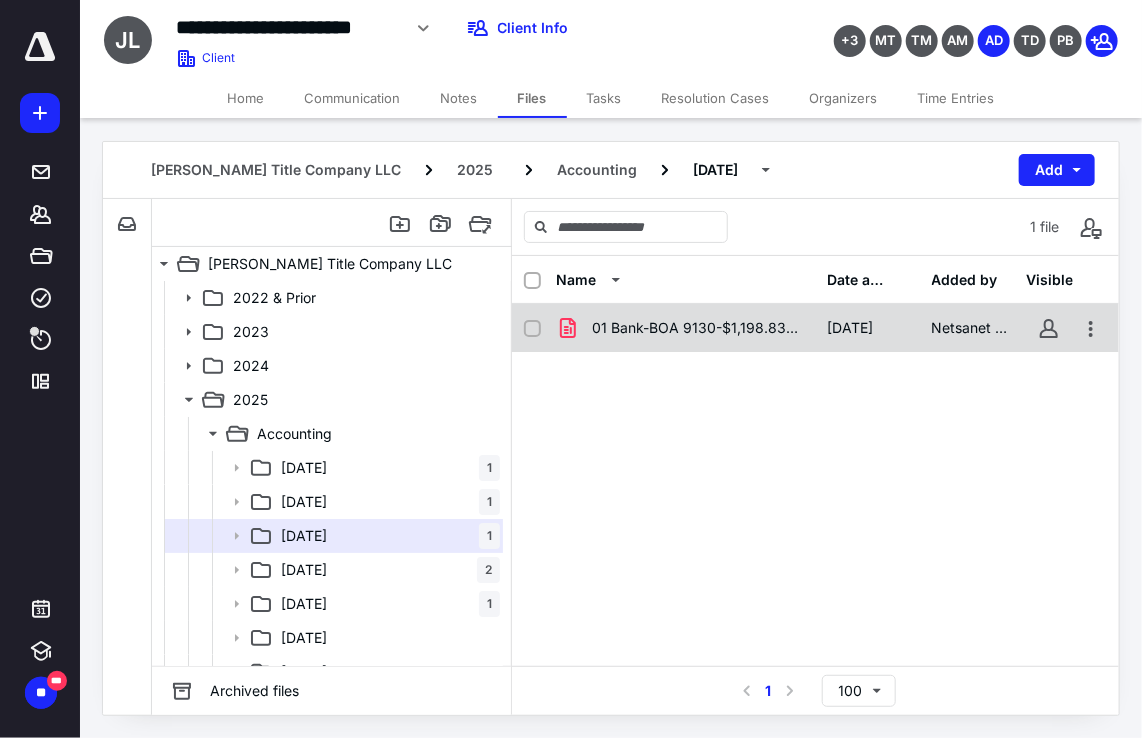 click on "01 Bank-BOA 9130-$1,198.835.77.pdf" at bounding box center [698, 328] 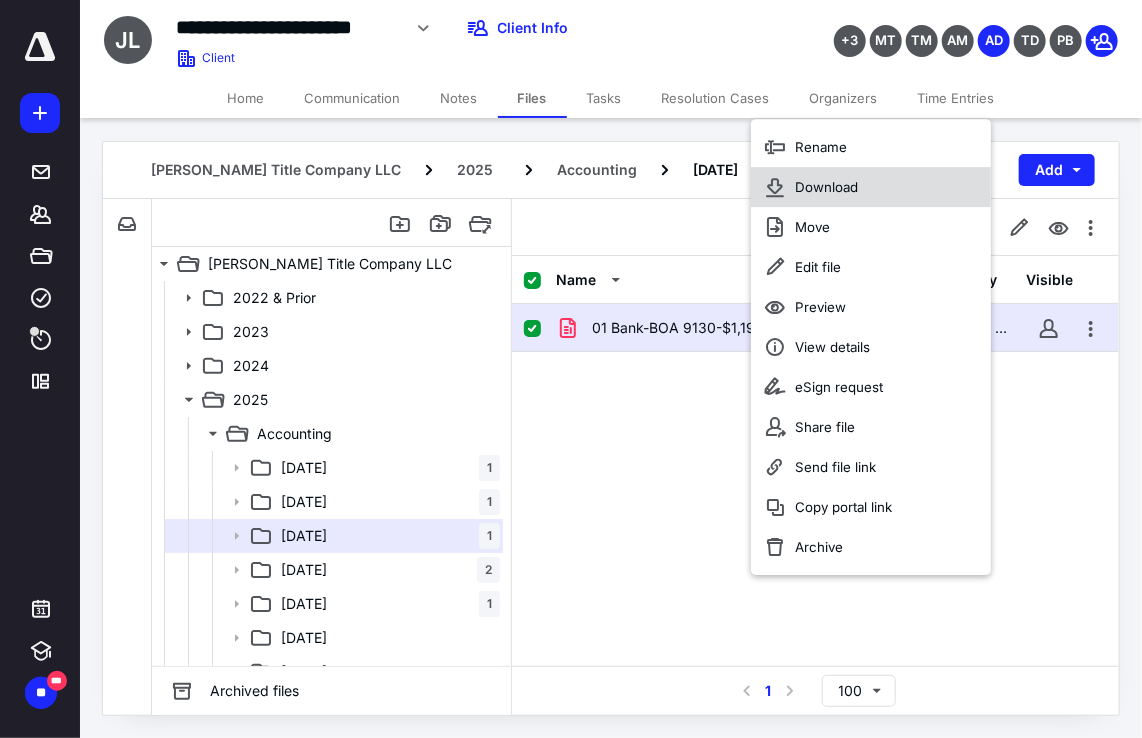 click on "Download" at bounding box center (871, 187) 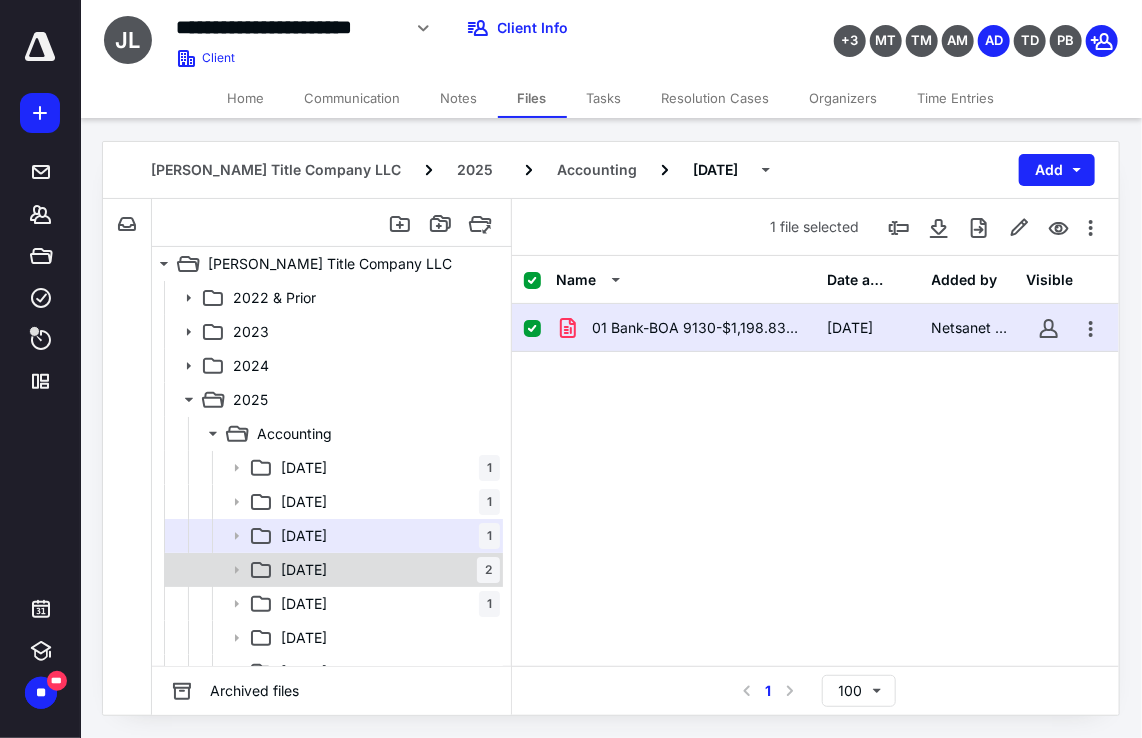 click on "[DATE] 2" at bounding box center (386, 570) 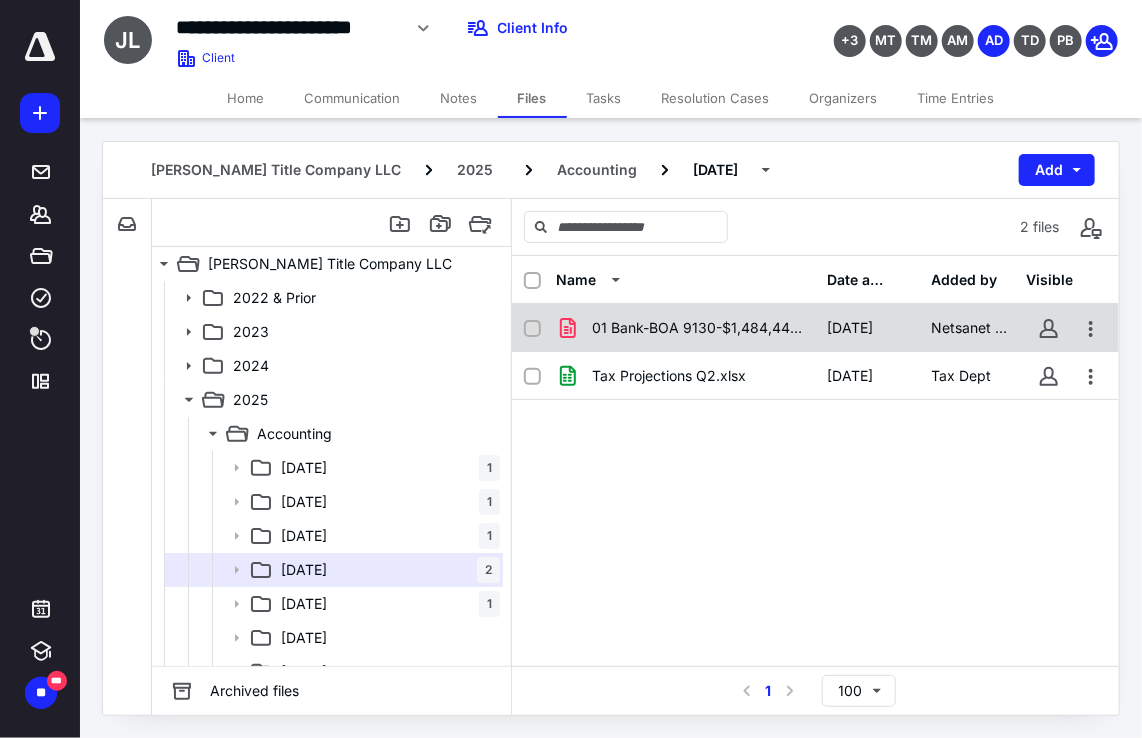 click on "01 Bank-BOA 9130-$1,484,443.78.pdf [DATE] Netsanet Tigneh" at bounding box center (815, 328) 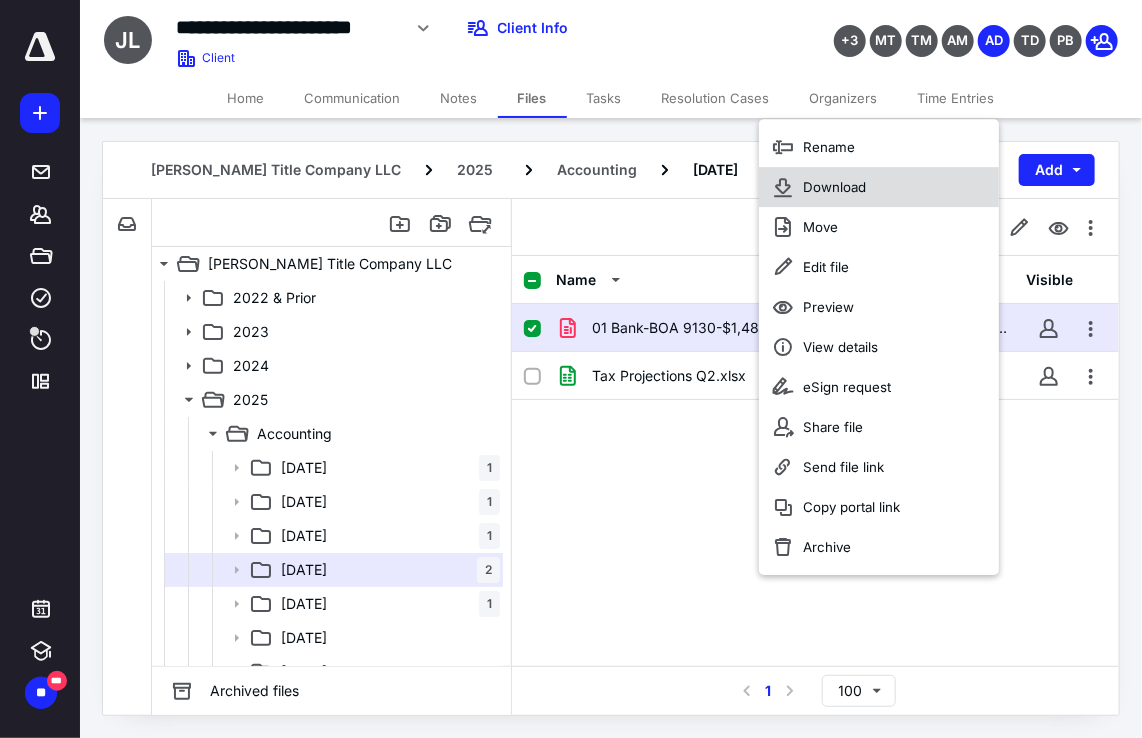 click on "Download" at bounding box center (834, 187) 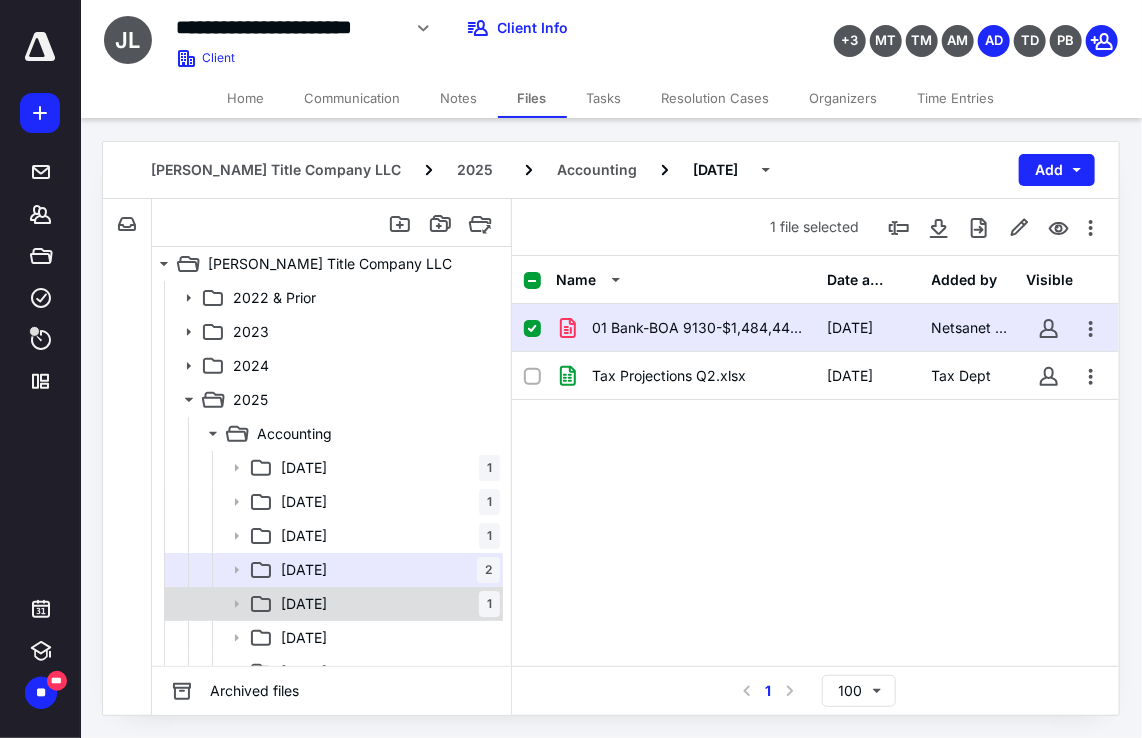 click on "[DATE] 1" at bounding box center (386, 604) 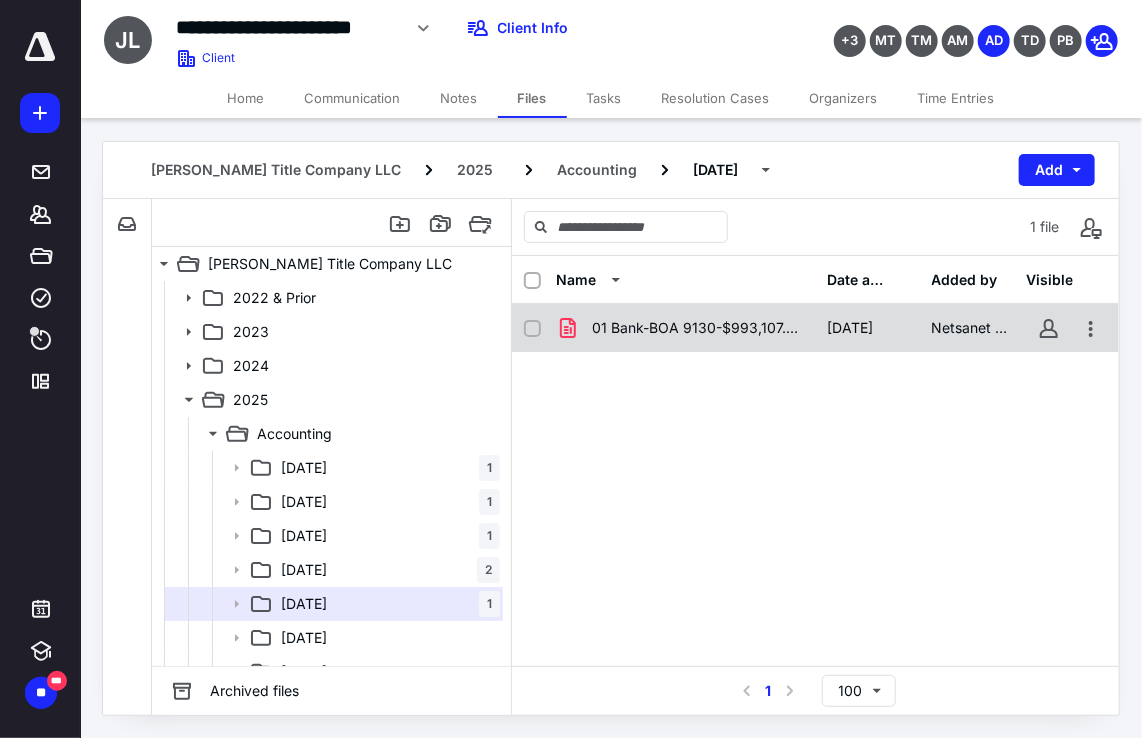 click on "01 Bank-BOA 9130-$993,107.82.pdf" at bounding box center [698, 328] 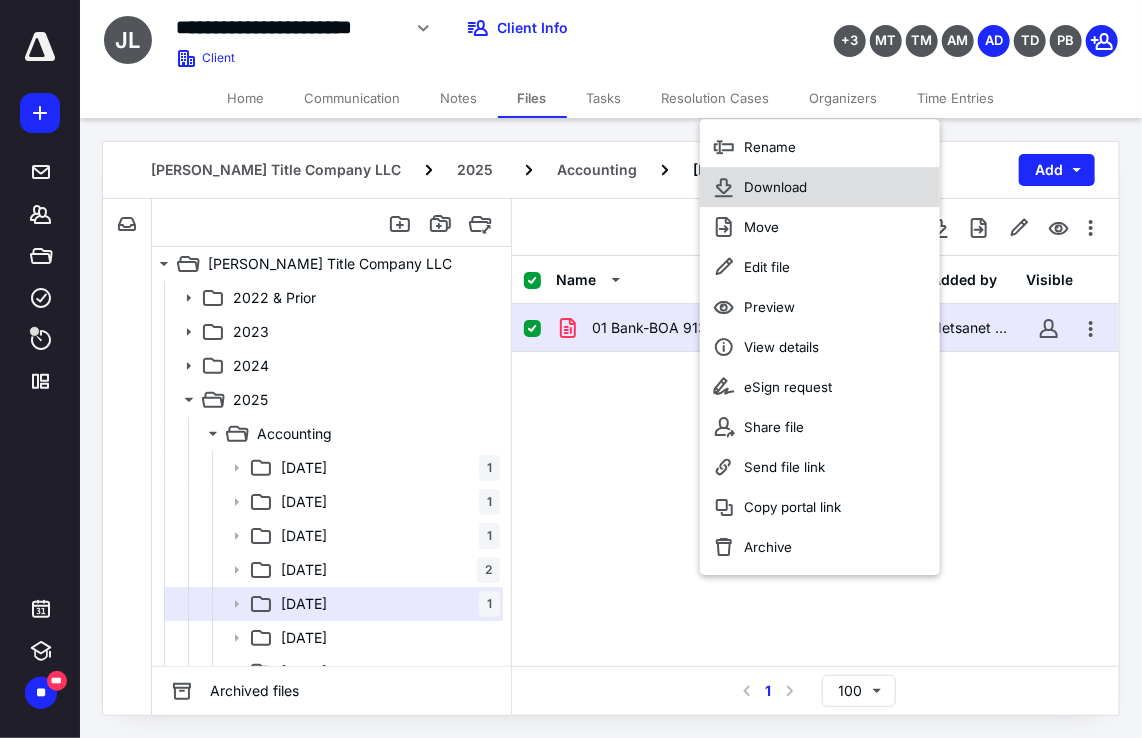 click on "Download" at bounding box center (775, 187) 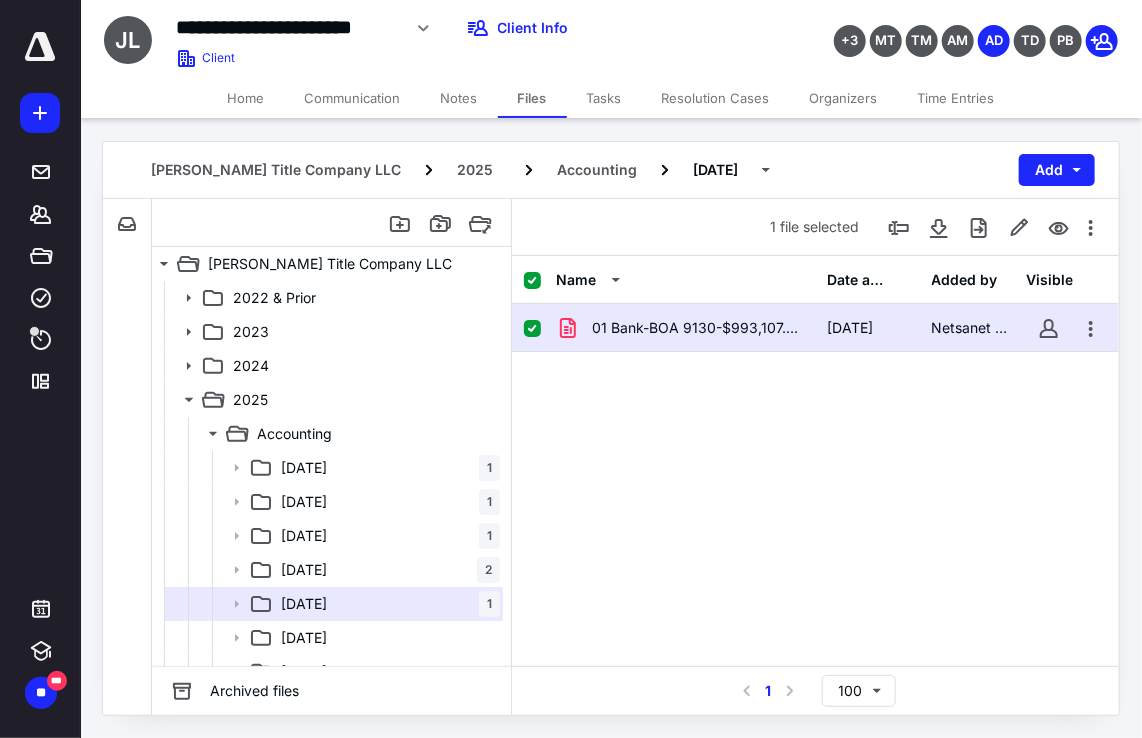 click on "01 Bank-BOA 9130-$993,107.82.pdf [DATE] Netsanet Tigneh" at bounding box center (815, 454) 